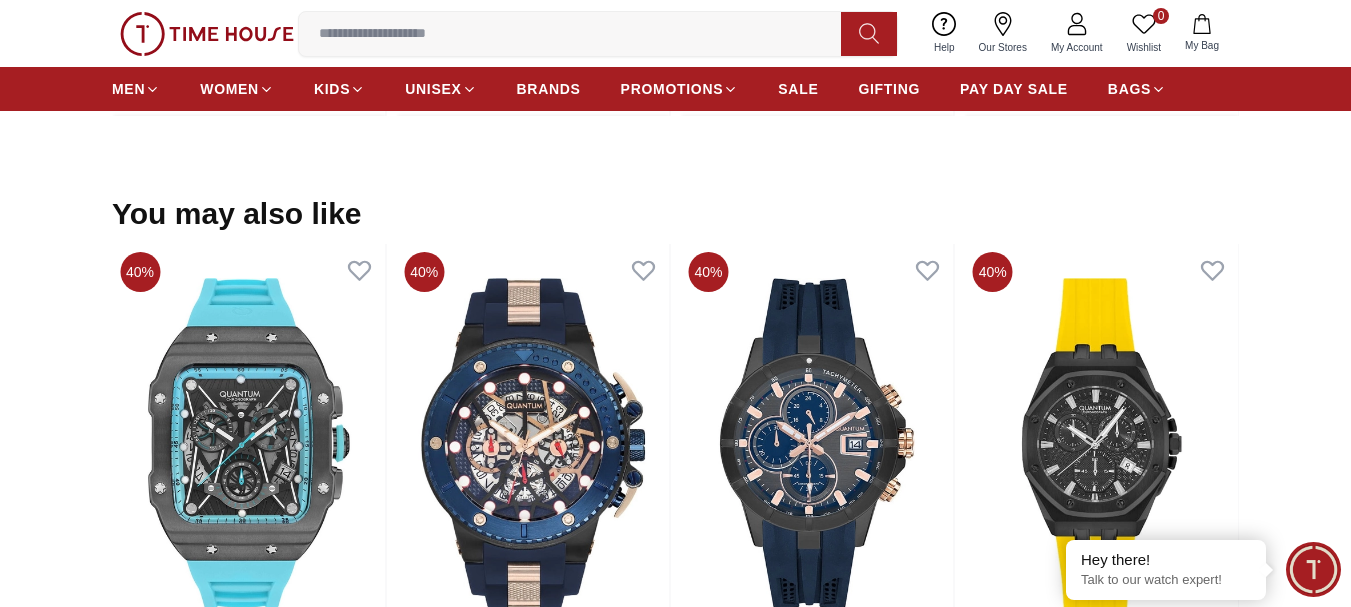 scroll, scrollTop: 1897, scrollLeft: 0, axis: vertical 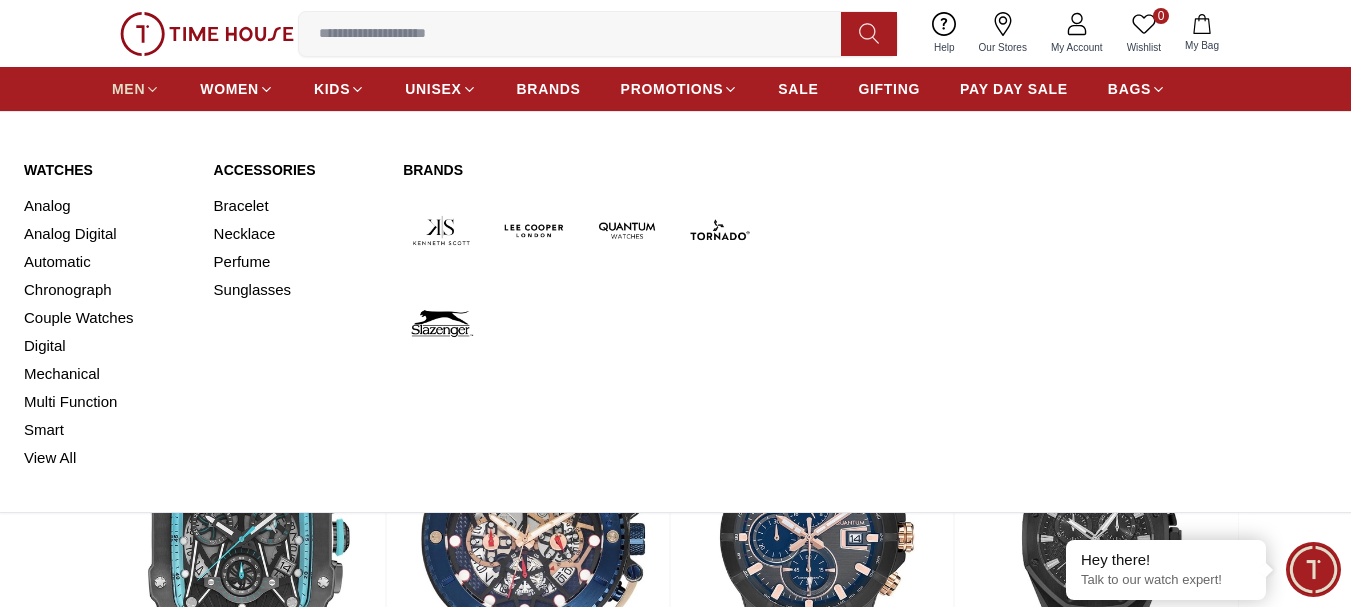 click on "MEN" at bounding box center (128, 89) 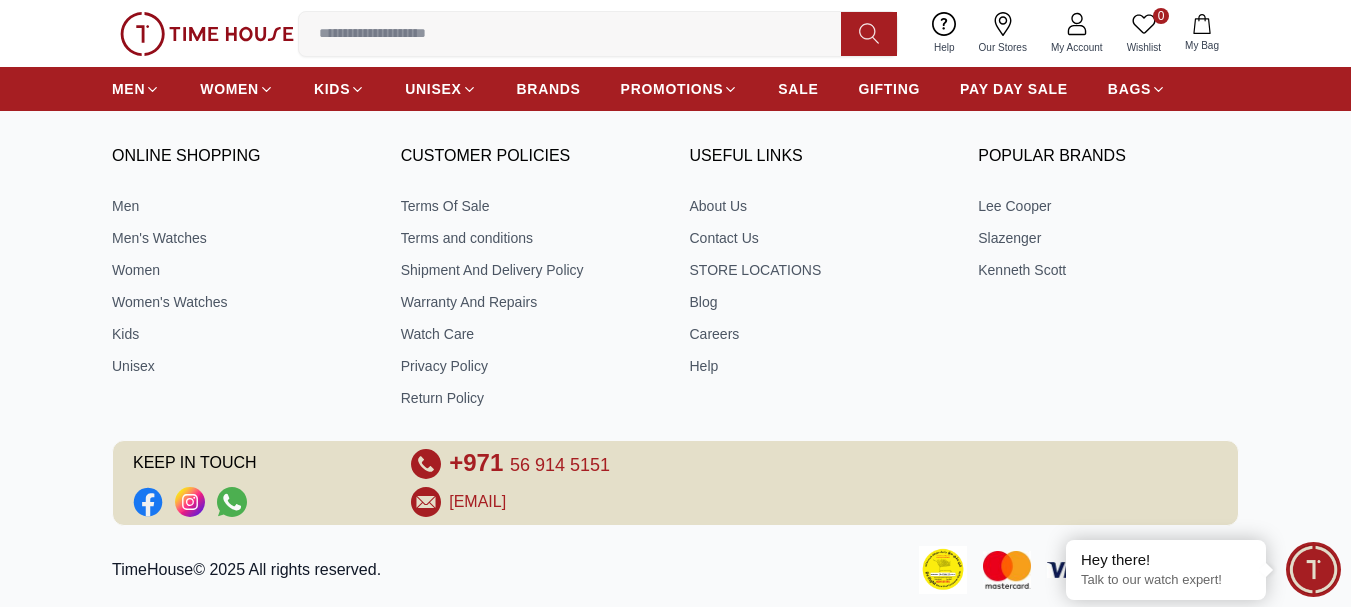 click at bounding box center [207, 34] 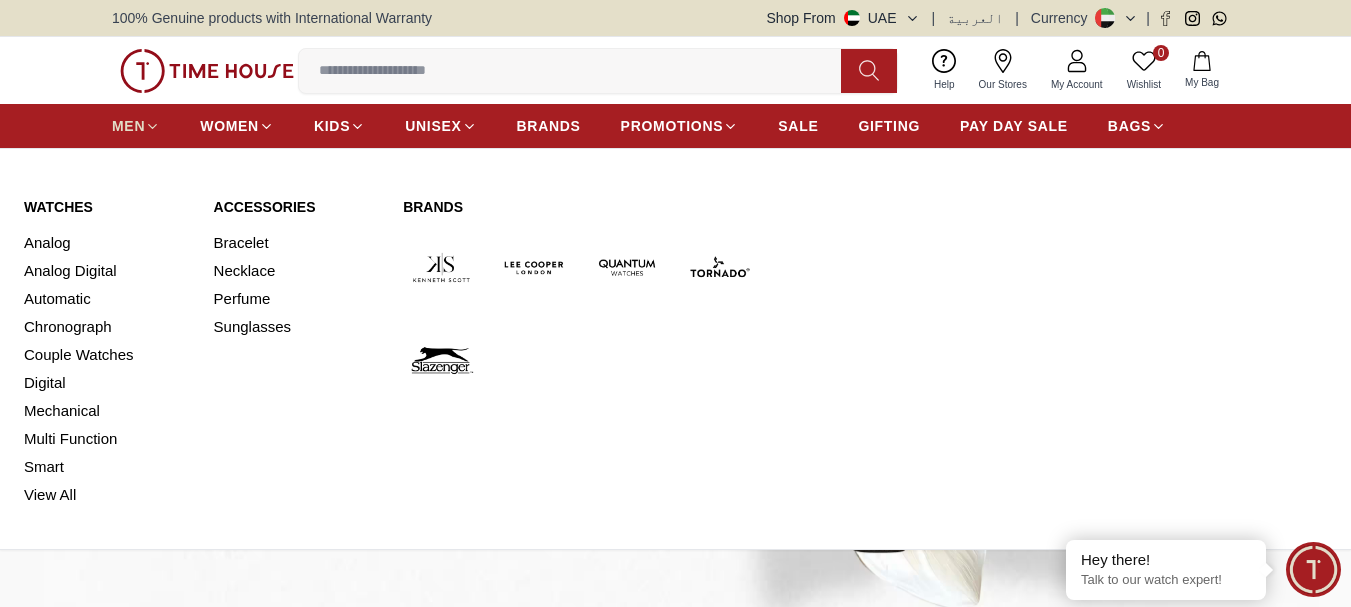 click on "MEN" at bounding box center (128, 126) 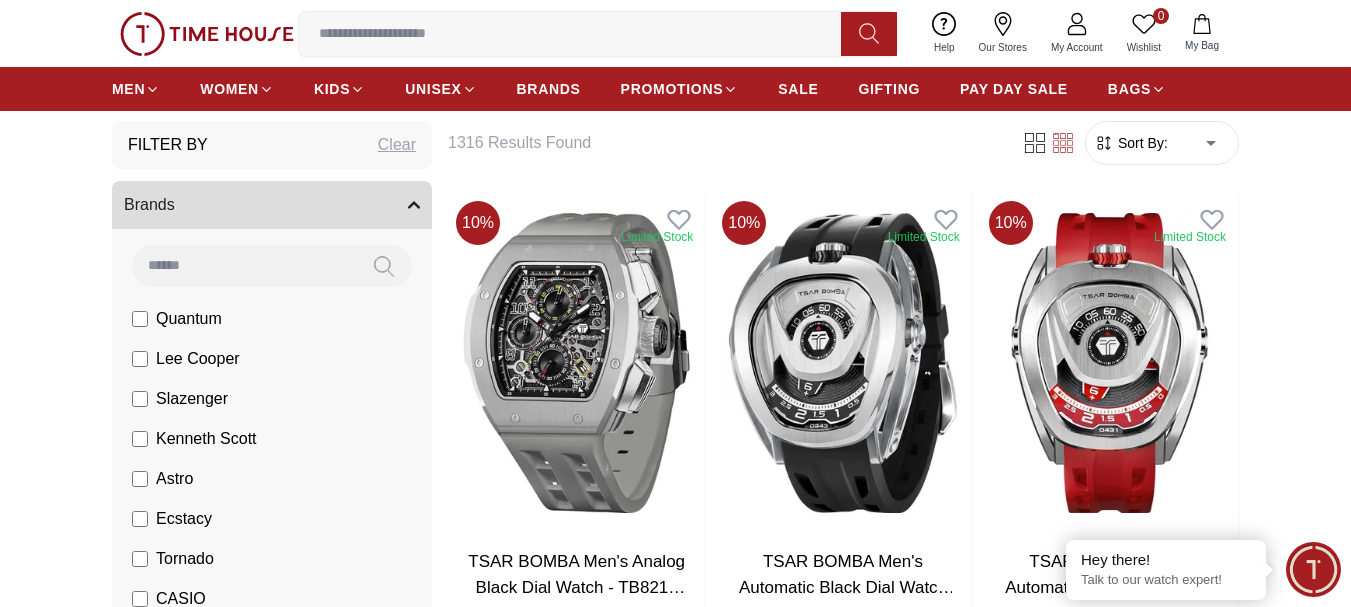 scroll, scrollTop: 200, scrollLeft: 0, axis: vertical 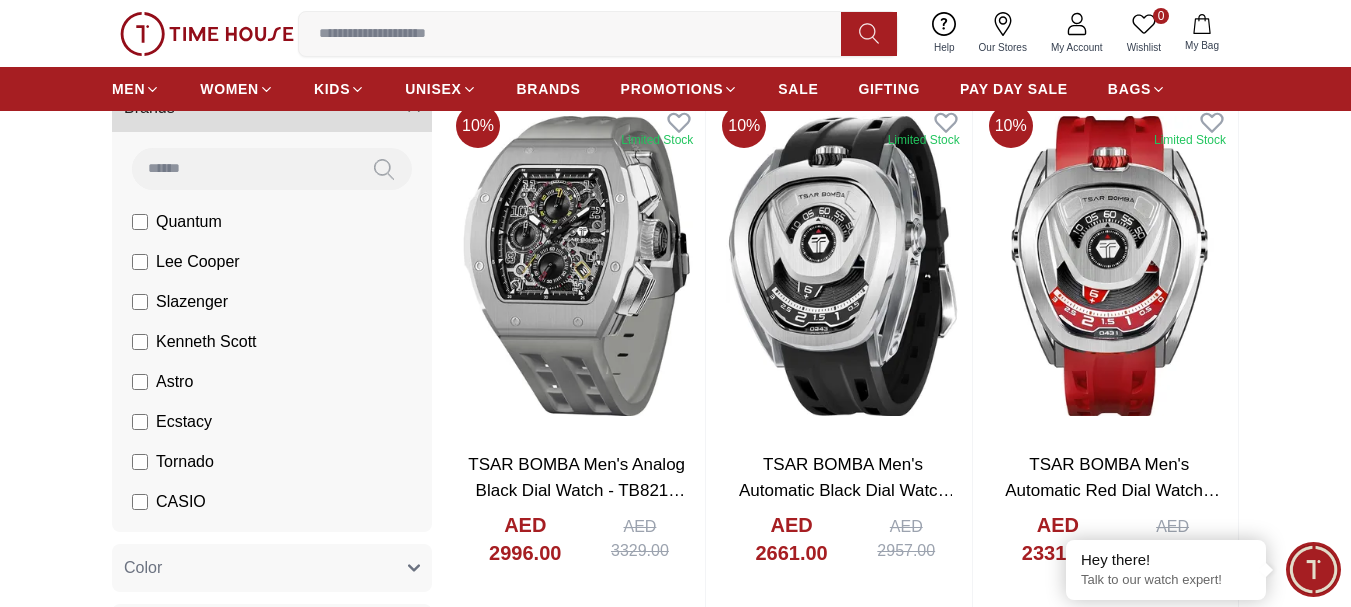 click on "Tornado" at bounding box center (185, 462) 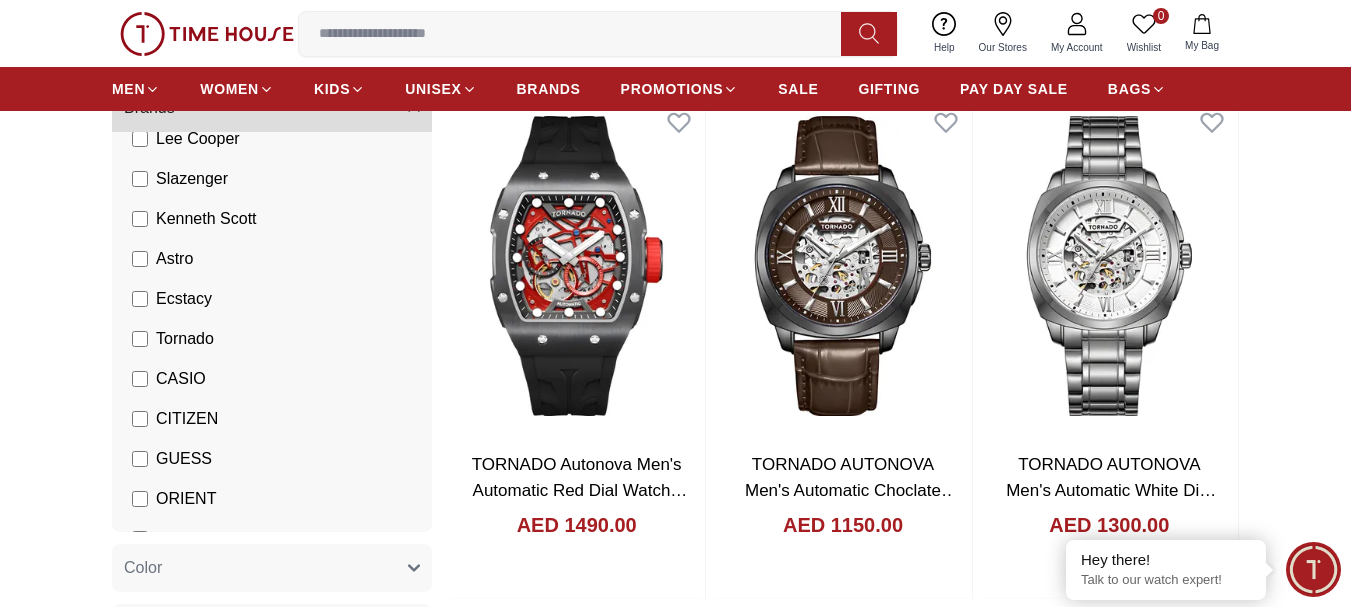 scroll, scrollTop: 200, scrollLeft: 0, axis: vertical 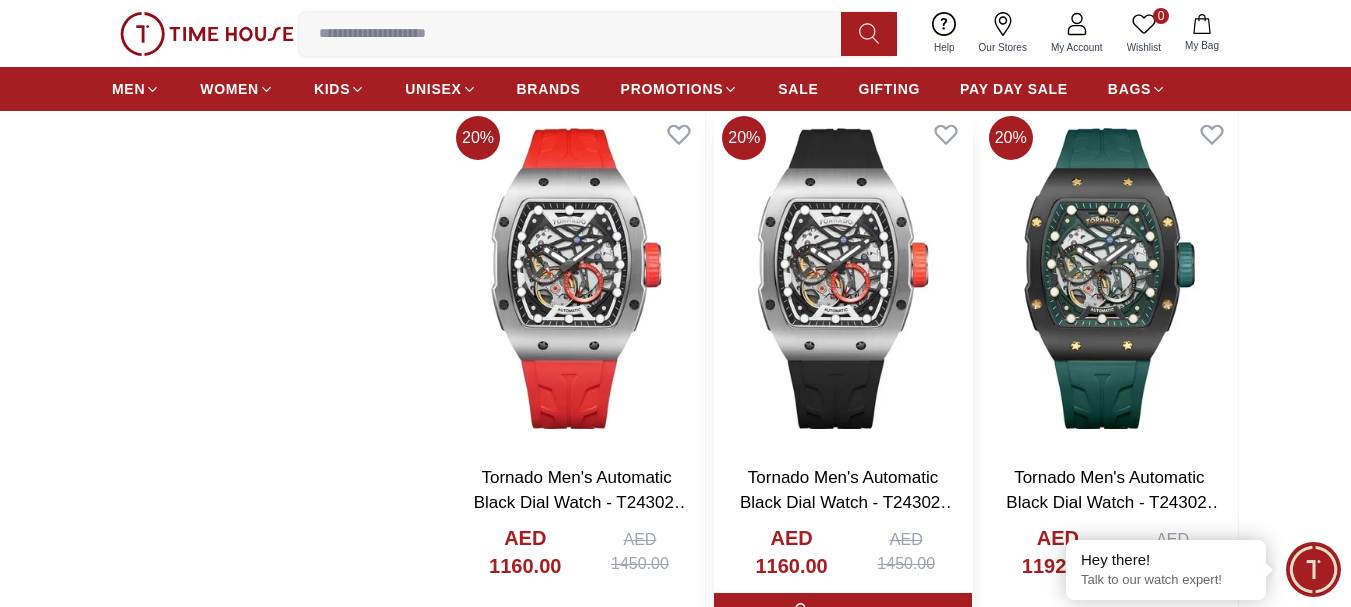 click at bounding box center [842, 278] 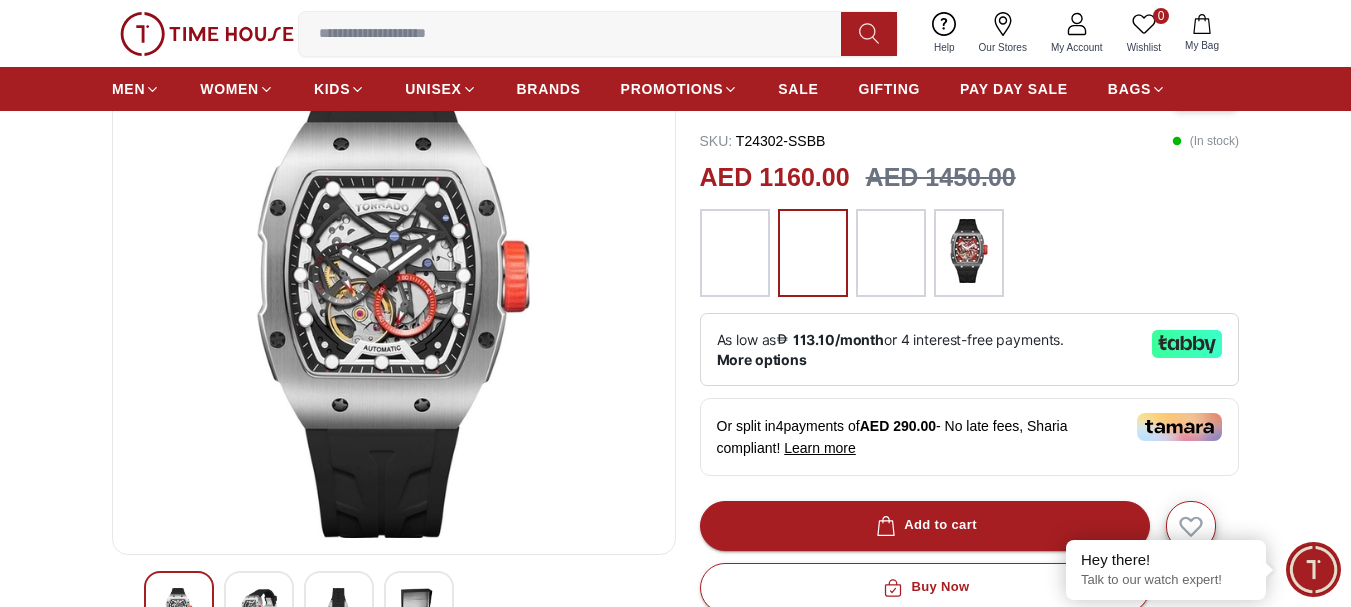 scroll, scrollTop: 200, scrollLeft: 0, axis: vertical 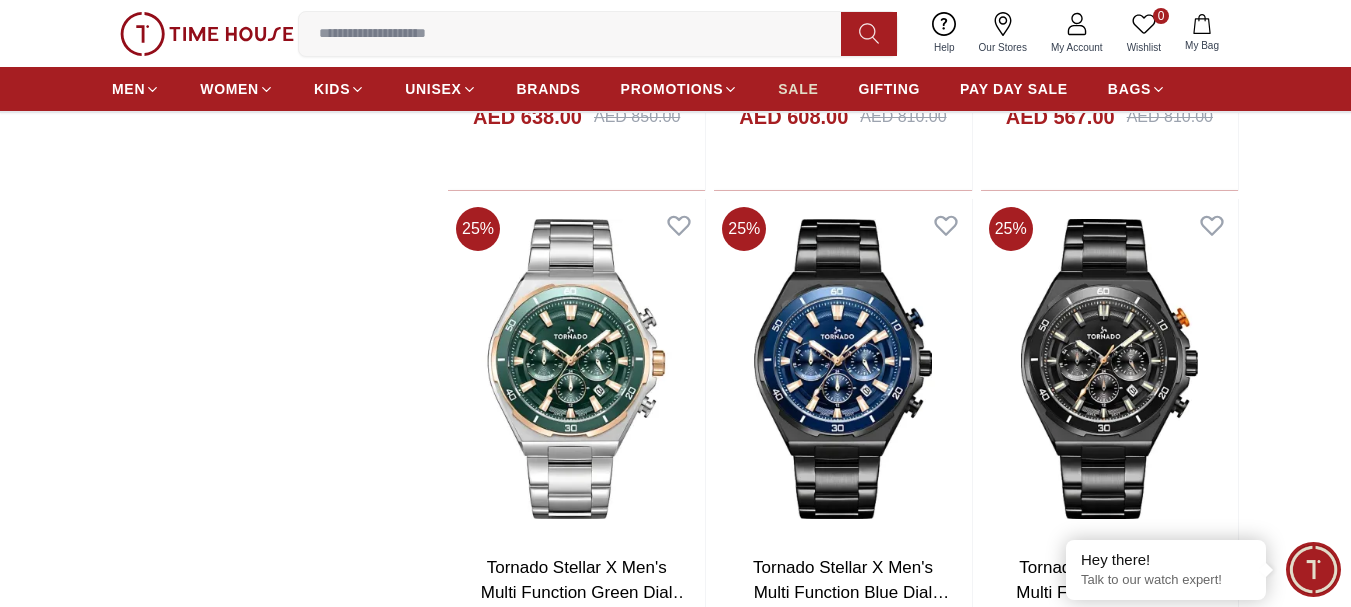 click on "SALE" at bounding box center (798, 89) 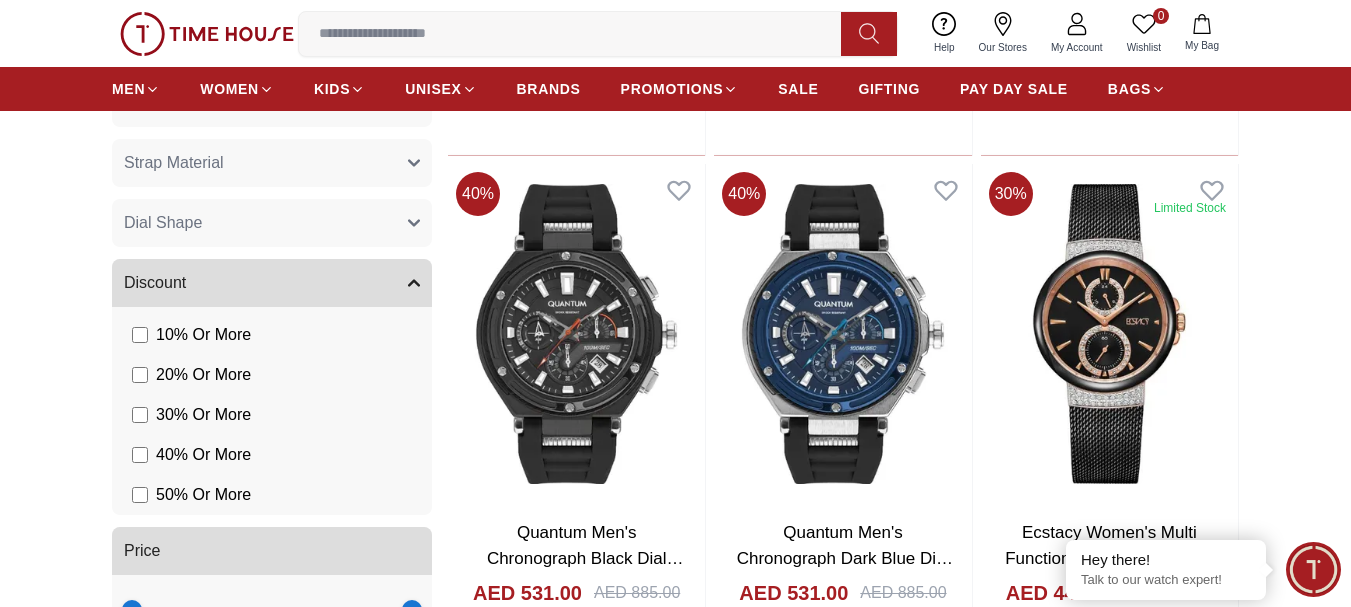 scroll, scrollTop: 1600, scrollLeft: 0, axis: vertical 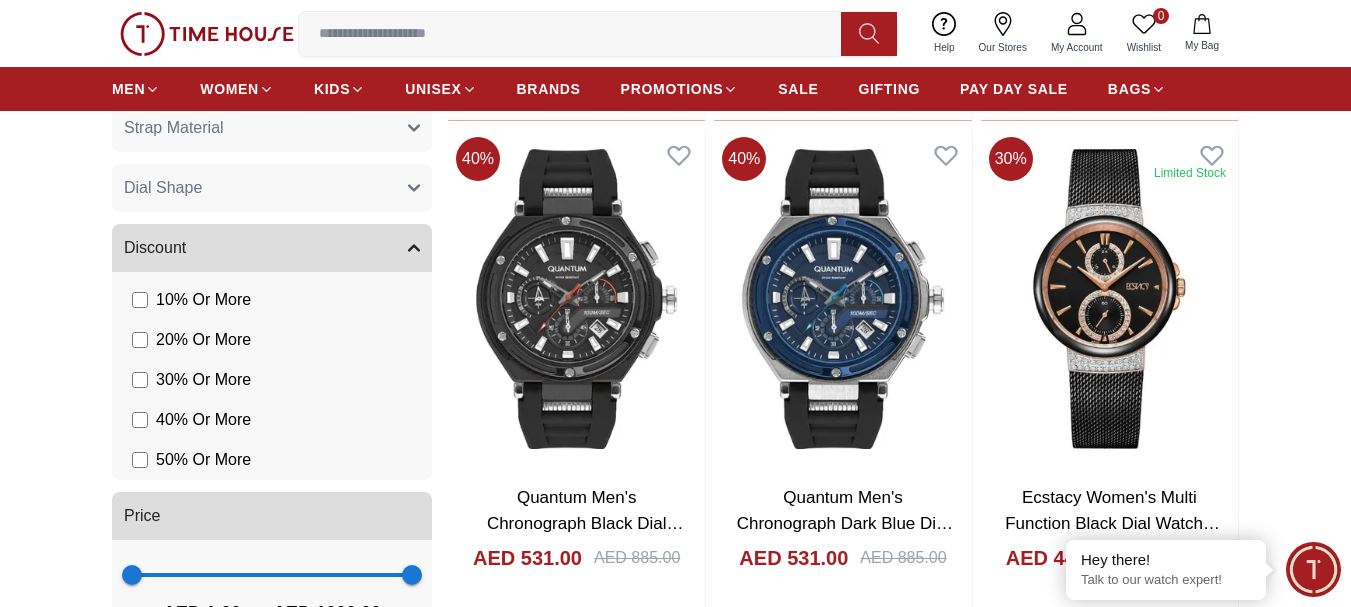 click on "50 % Or More" at bounding box center (203, 460) 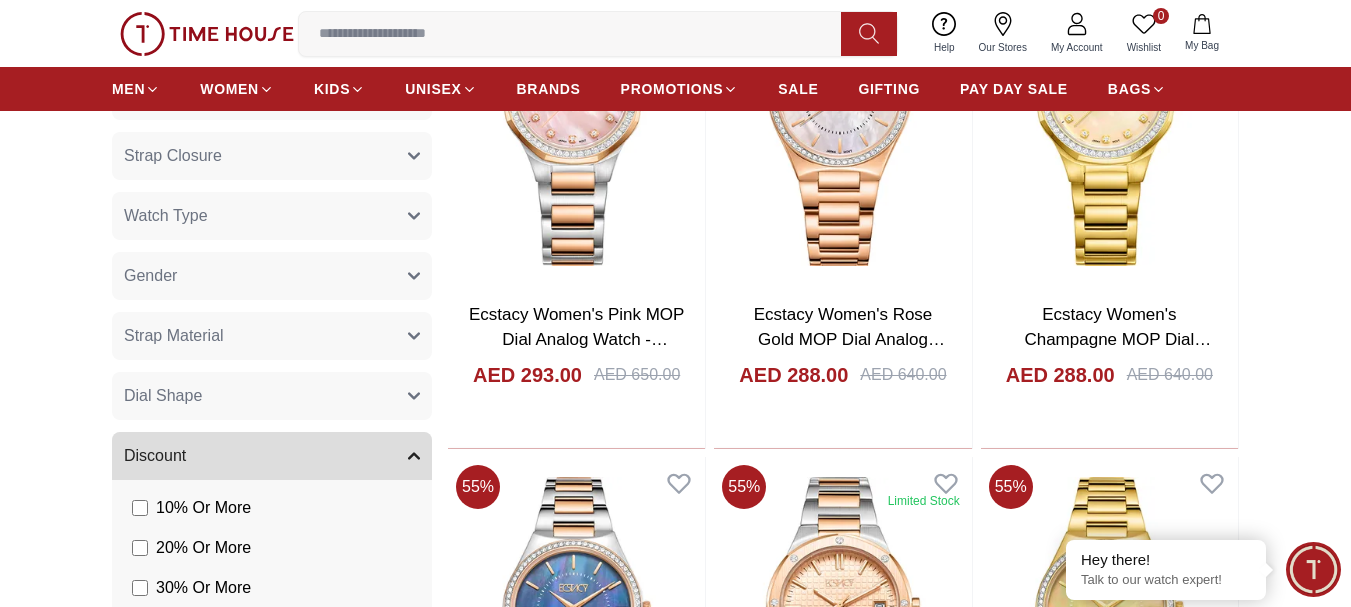 scroll, scrollTop: 1480, scrollLeft: 0, axis: vertical 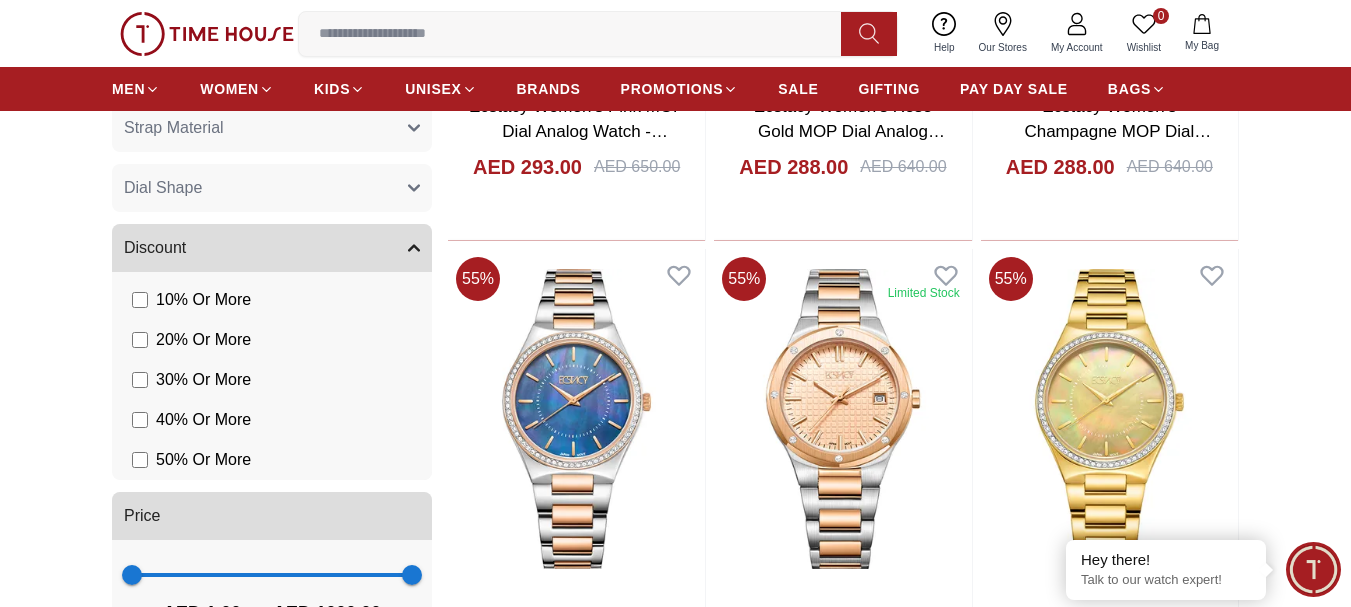click on "50 % Or More" at bounding box center (191, 460) 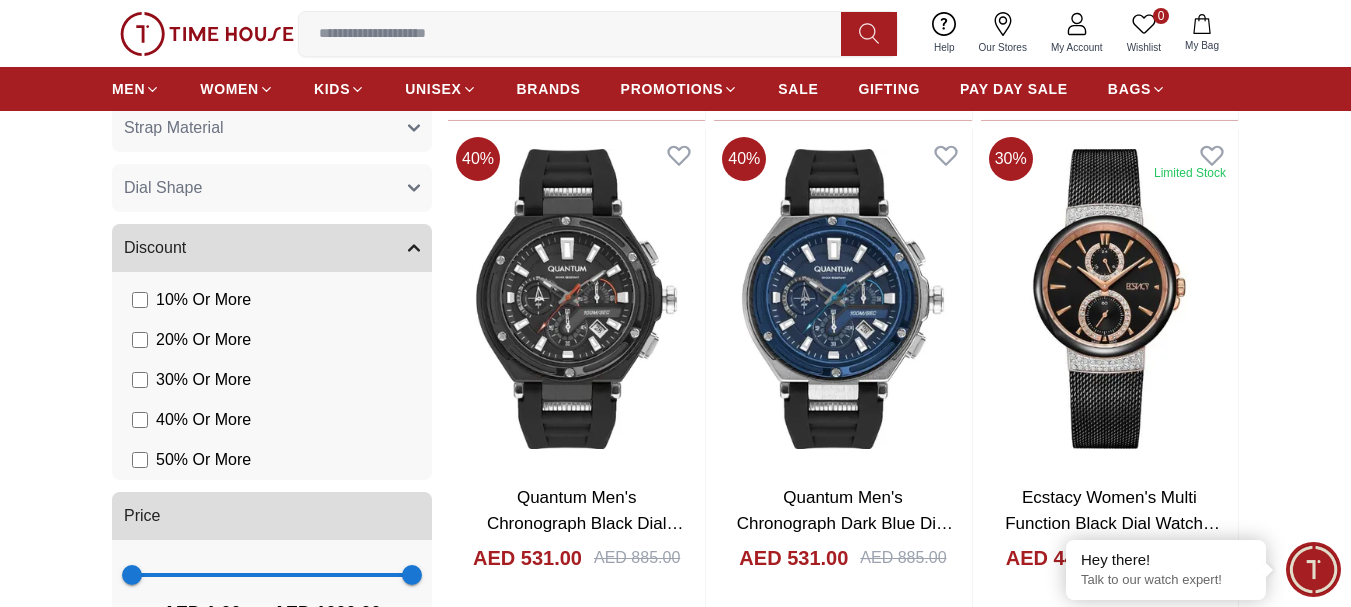 click on "20 % Or More" at bounding box center [191, 340] 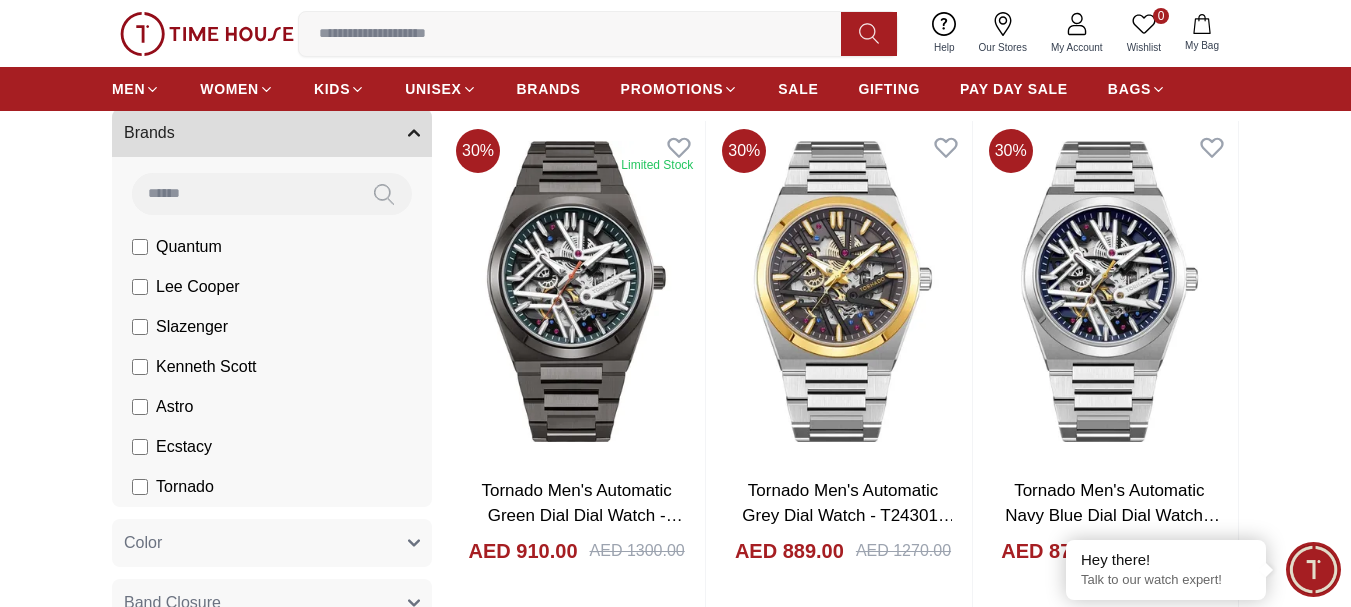 scroll, scrollTop: 700, scrollLeft: 0, axis: vertical 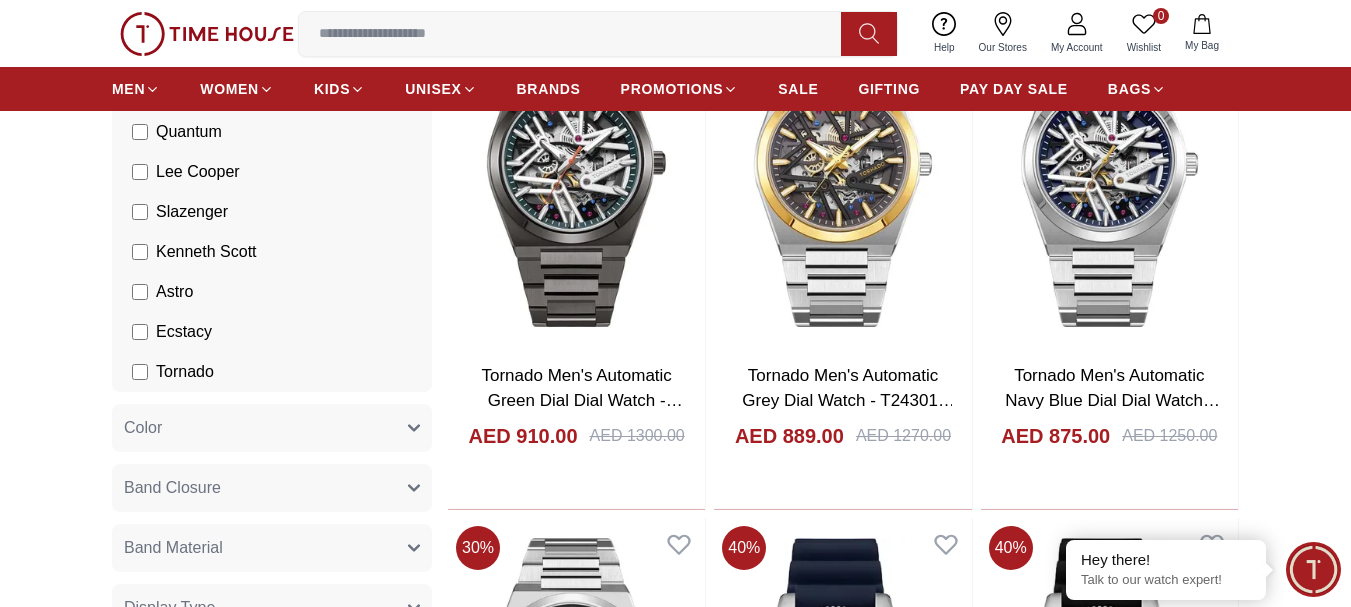 click on "Tornado" at bounding box center (185, 372) 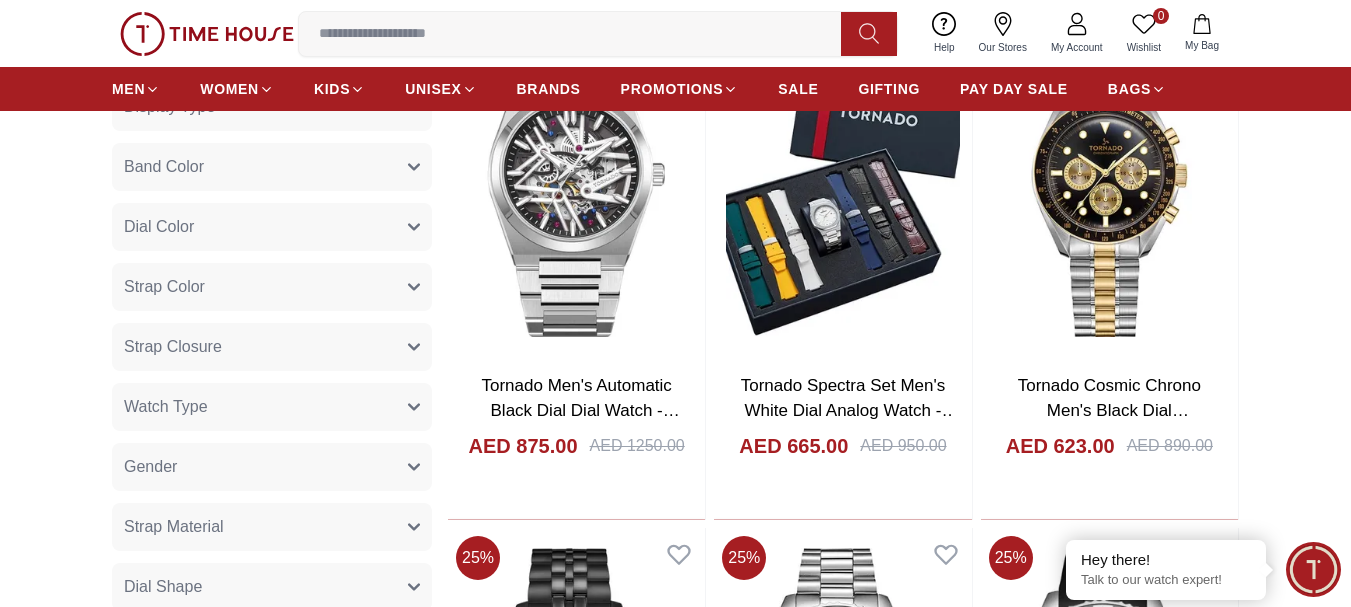 scroll, scrollTop: 1200, scrollLeft: 0, axis: vertical 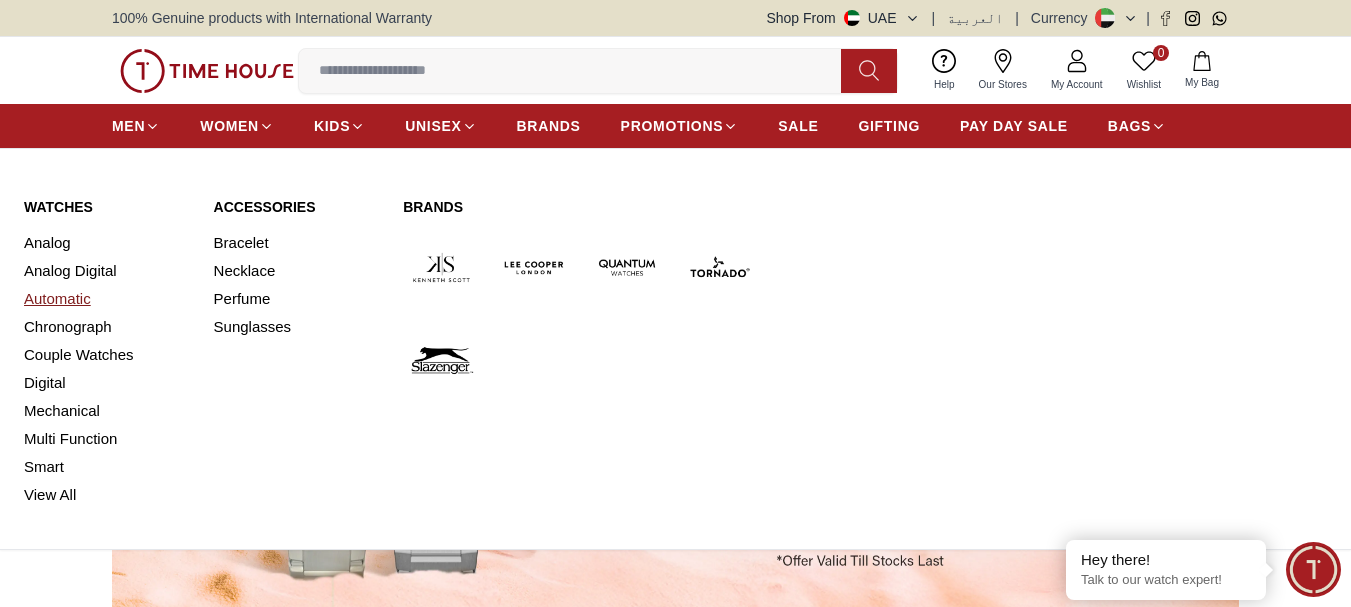 click on "Automatic" at bounding box center [107, 299] 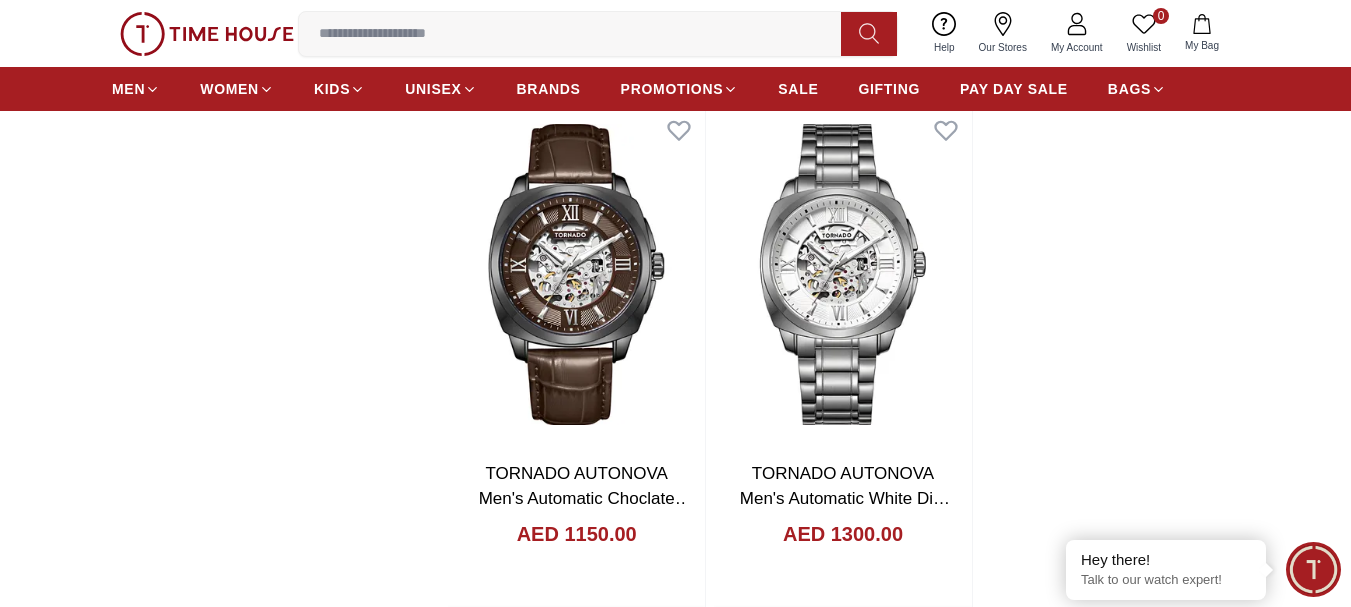 scroll, scrollTop: 3400, scrollLeft: 0, axis: vertical 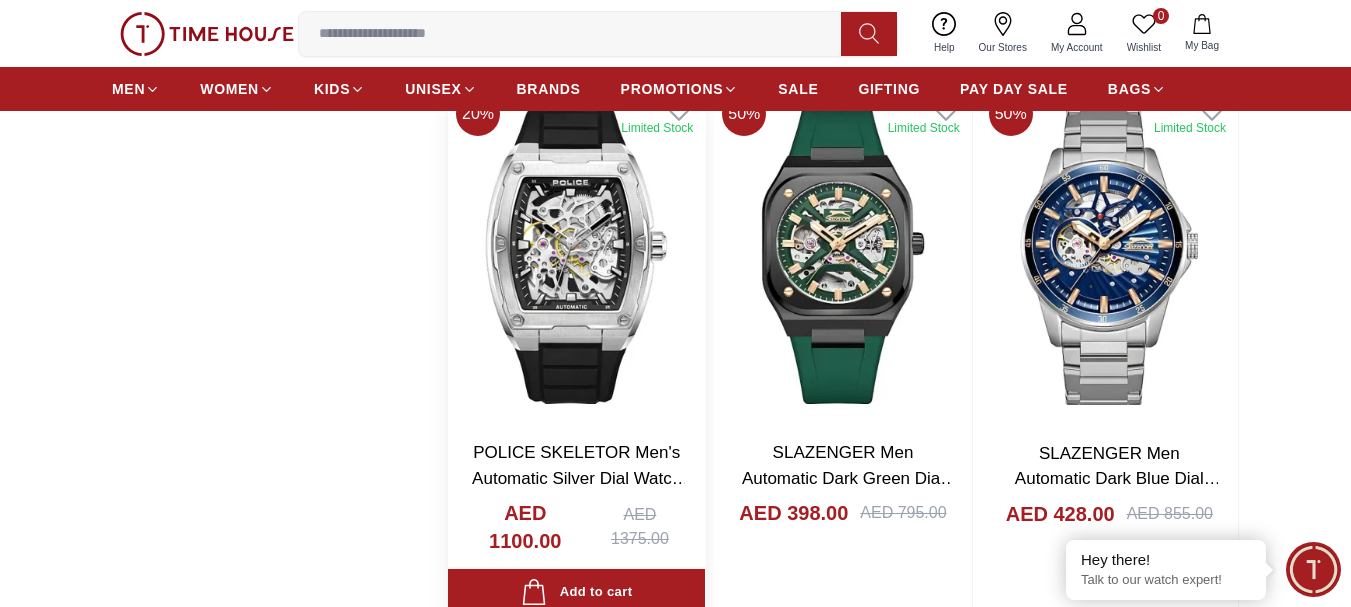 click at bounding box center [576, 254] 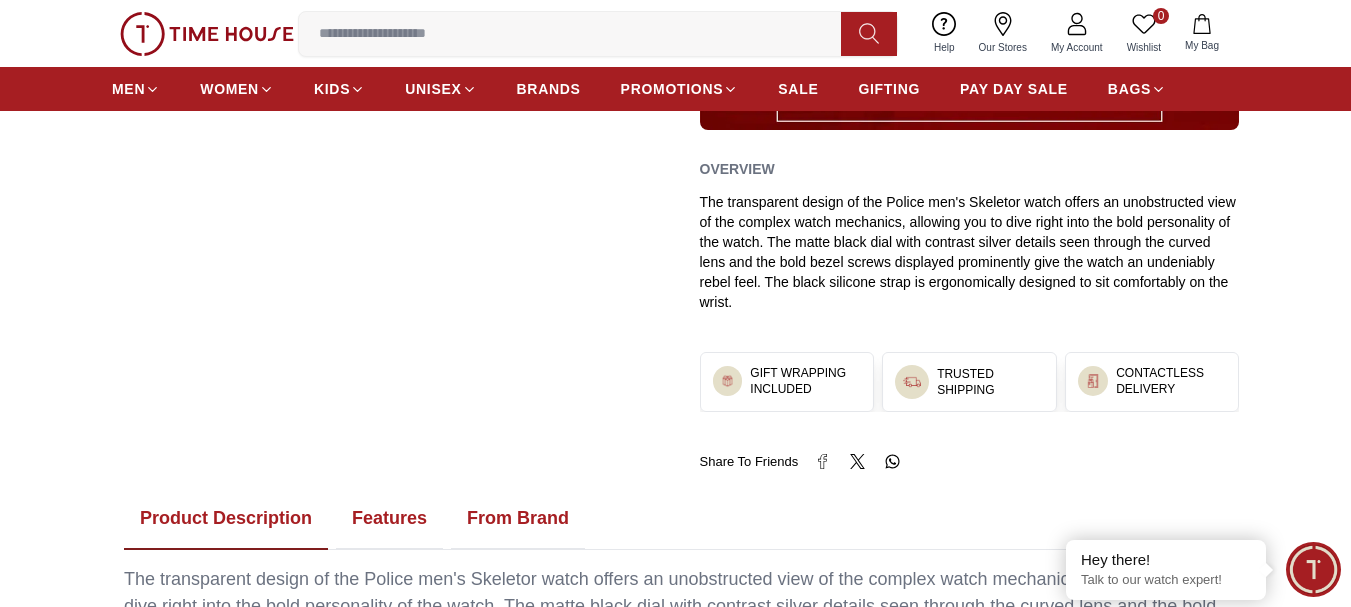 scroll, scrollTop: 600, scrollLeft: 0, axis: vertical 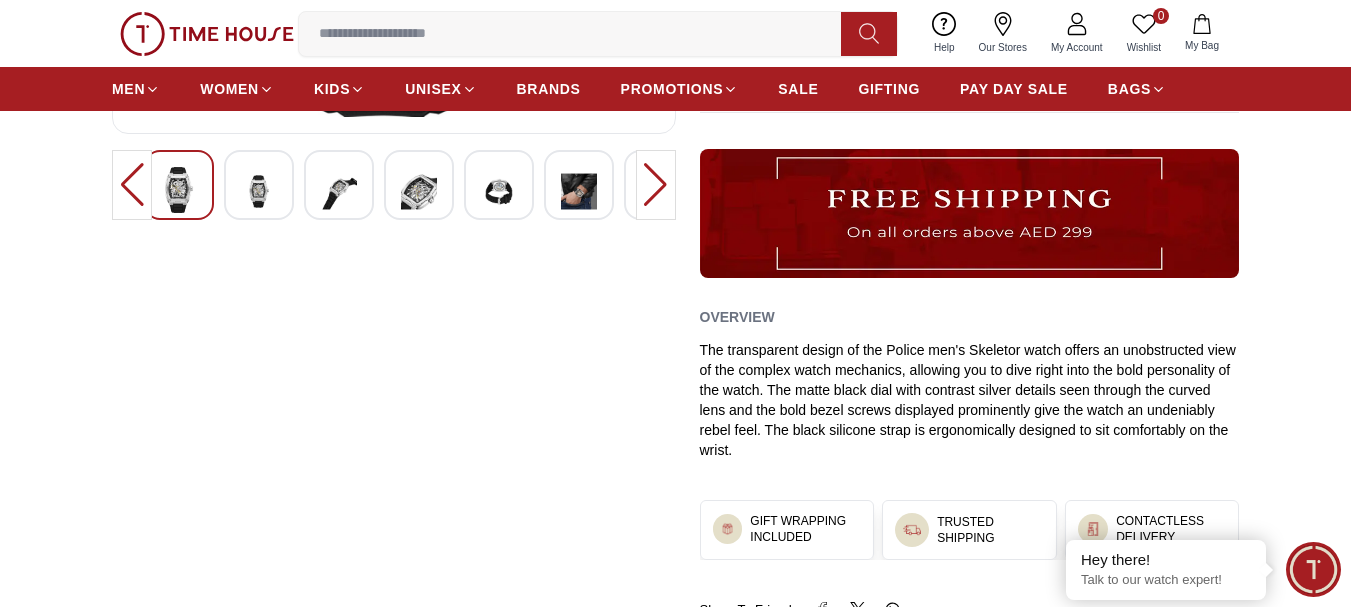 click at bounding box center (499, 191) 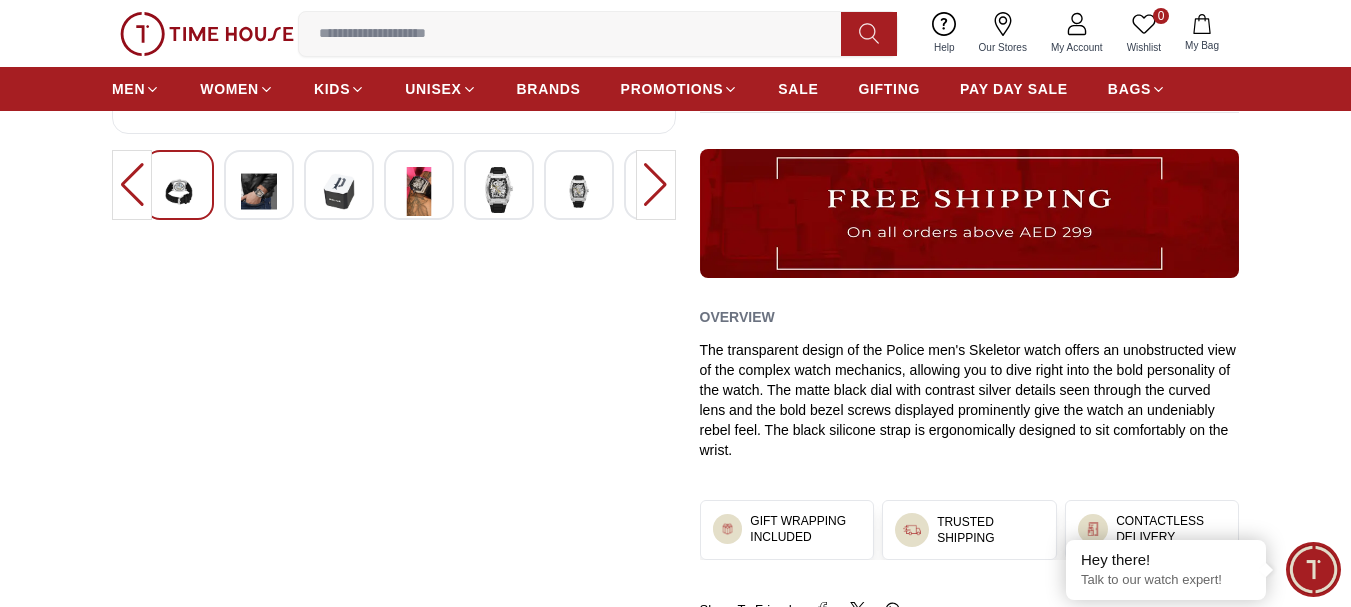 click at bounding box center [419, 191] 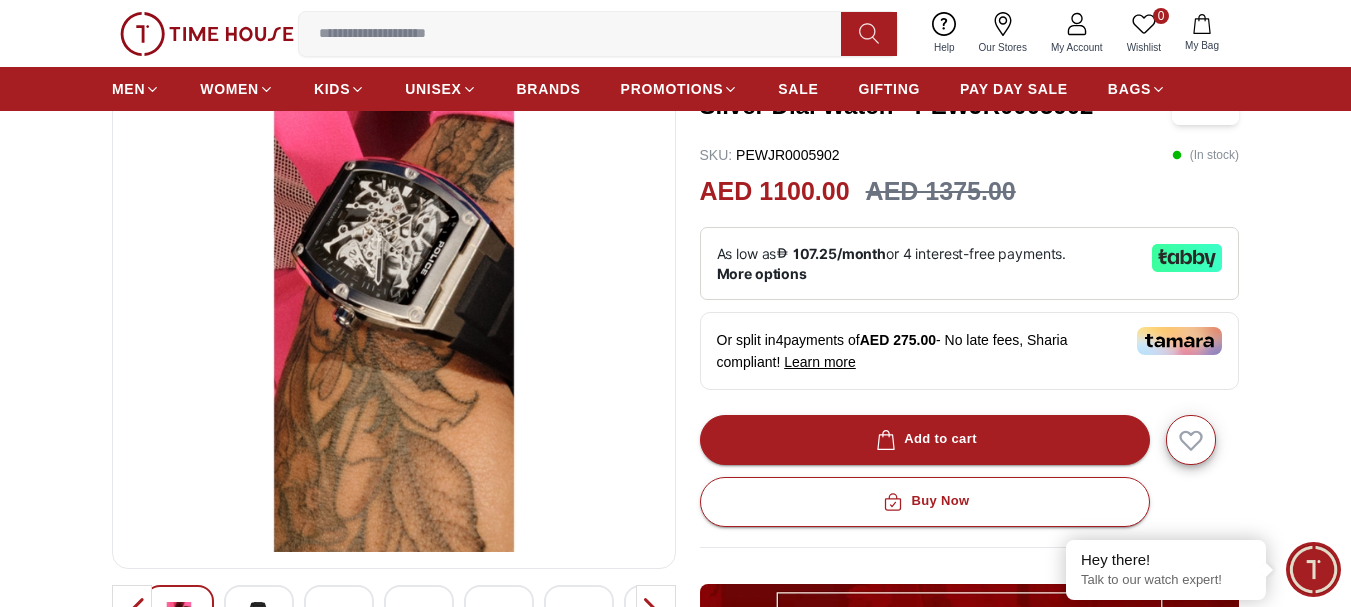 scroll, scrollTop: 200, scrollLeft: 0, axis: vertical 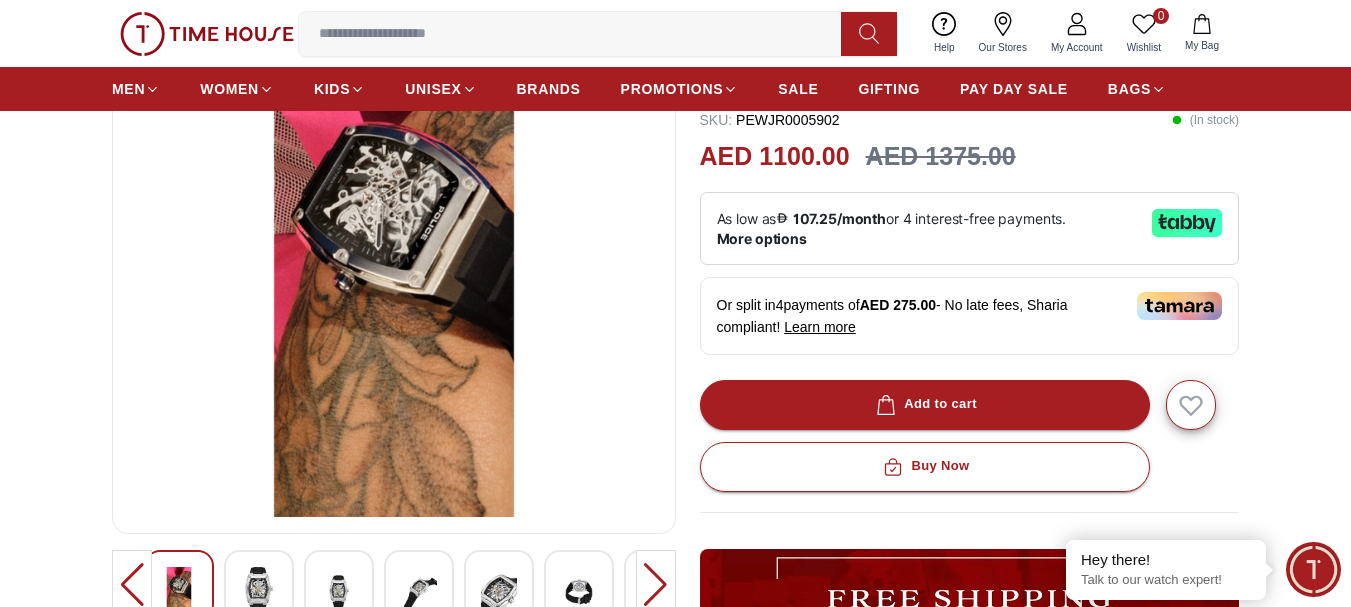 click at bounding box center (656, 585) 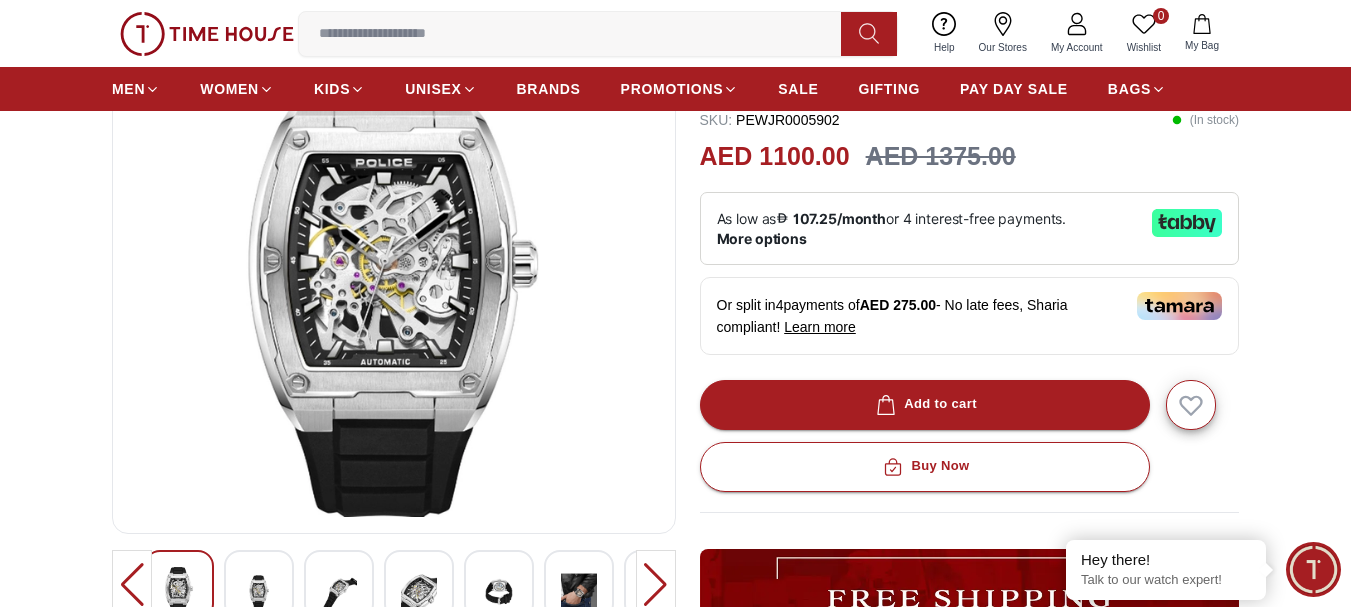 click at bounding box center [656, 585] 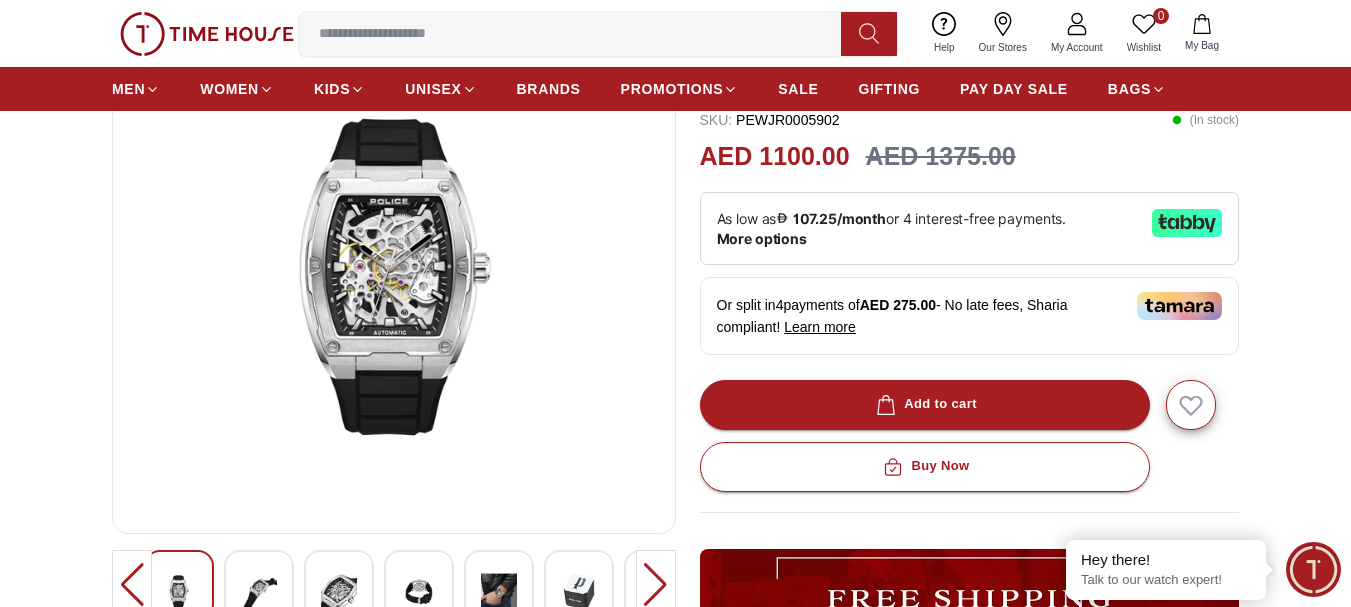 click at bounding box center [656, 585] 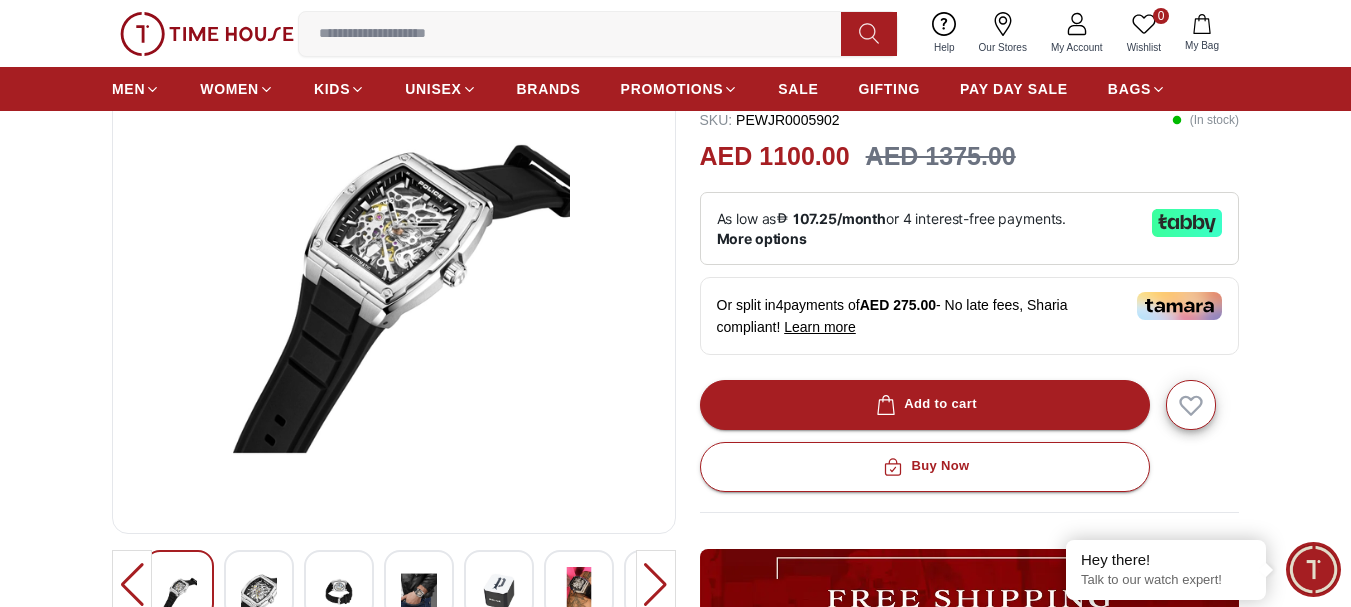 click at bounding box center [656, 585] 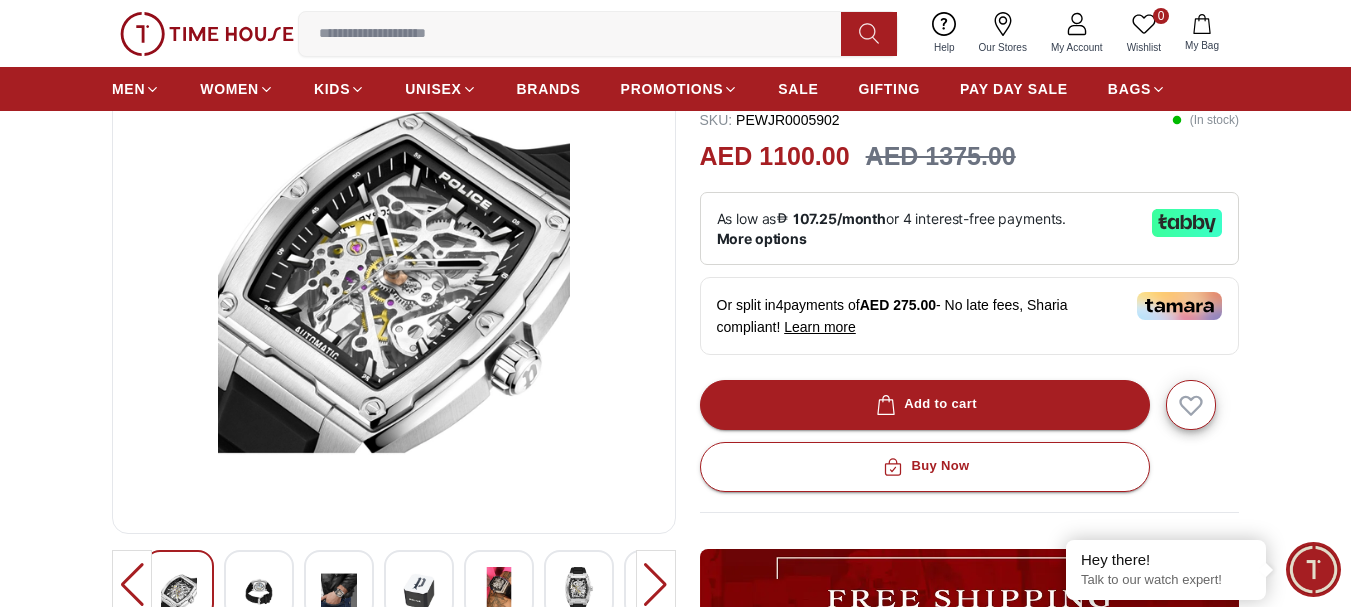 click at bounding box center [656, 585] 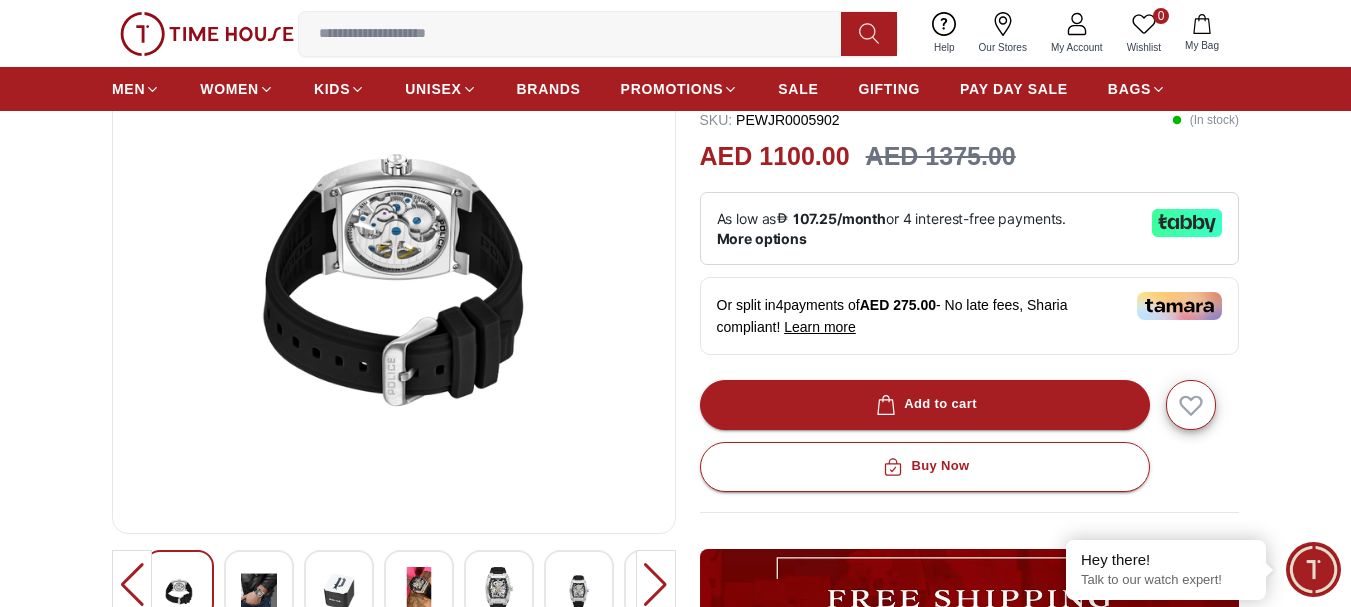 click at bounding box center (656, 585) 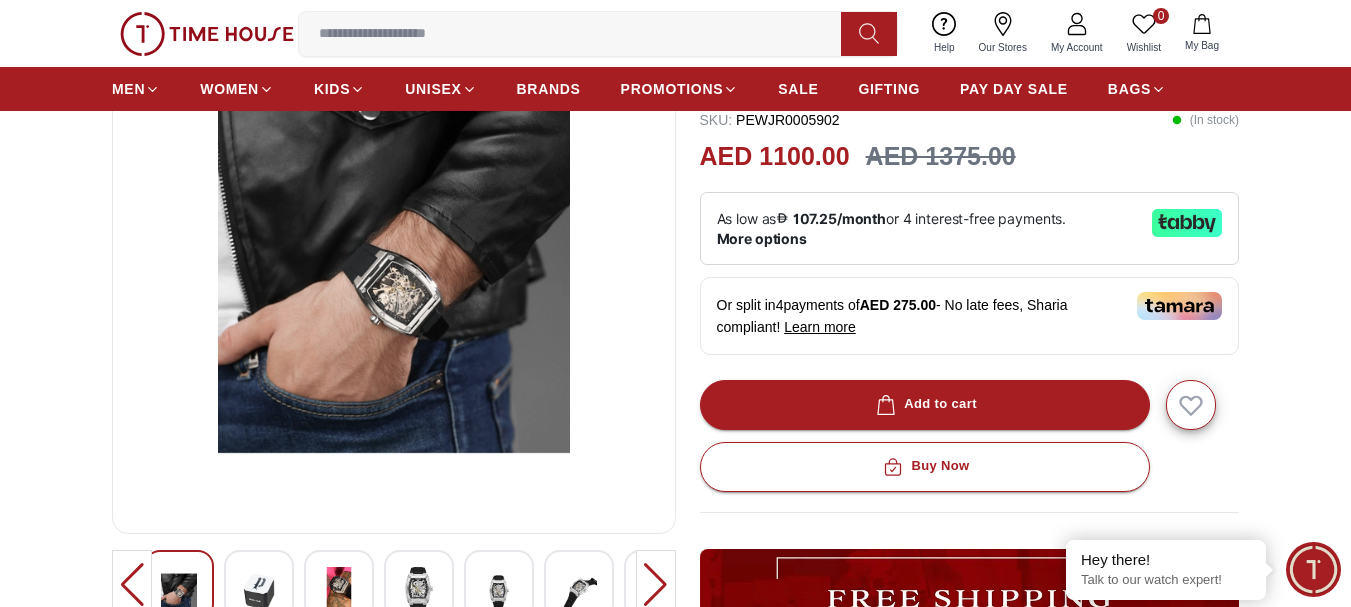 click at bounding box center (656, 585) 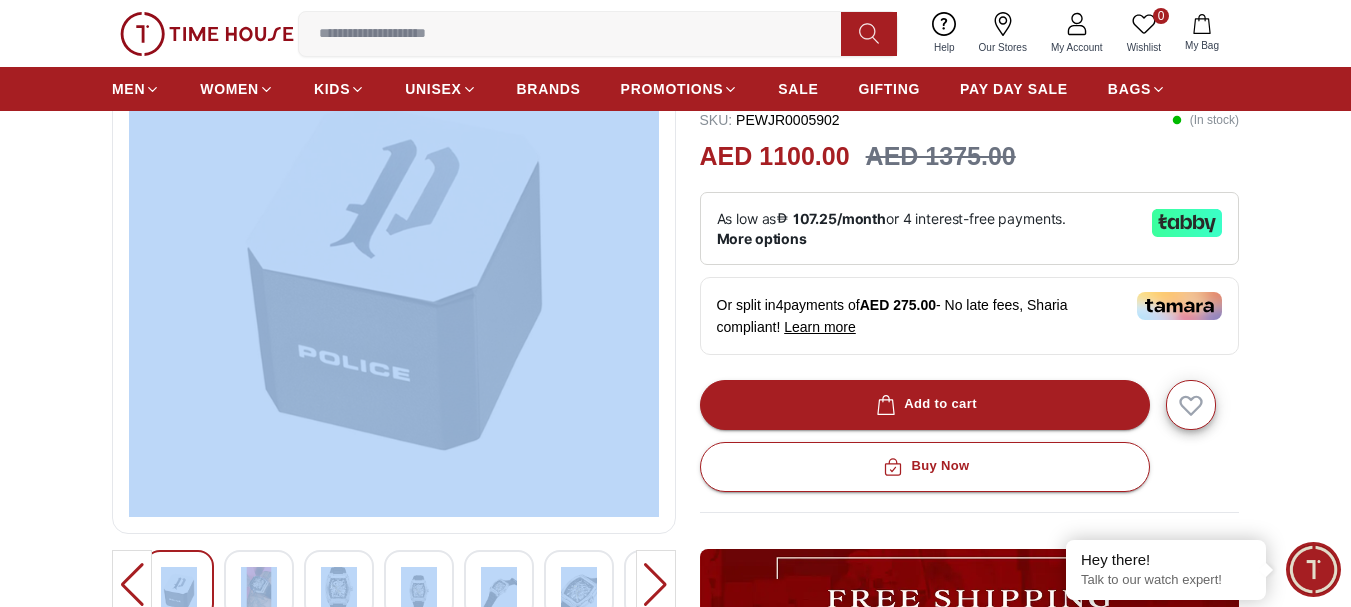 click at bounding box center [656, 585] 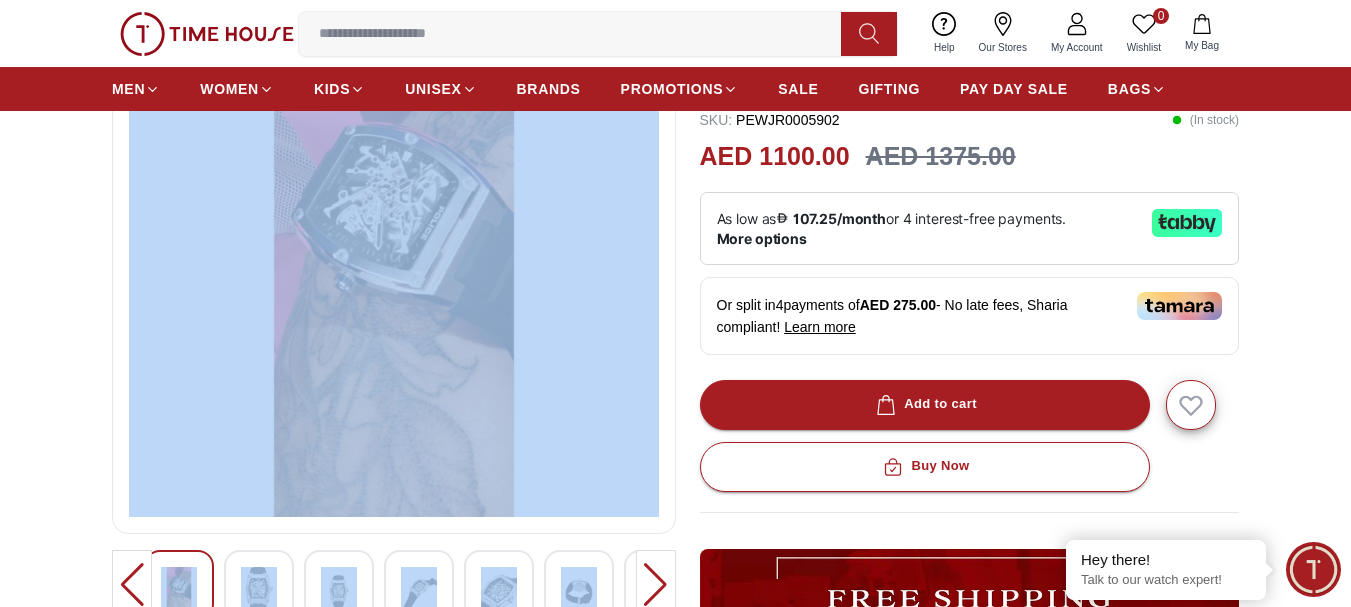 click at bounding box center [656, 585] 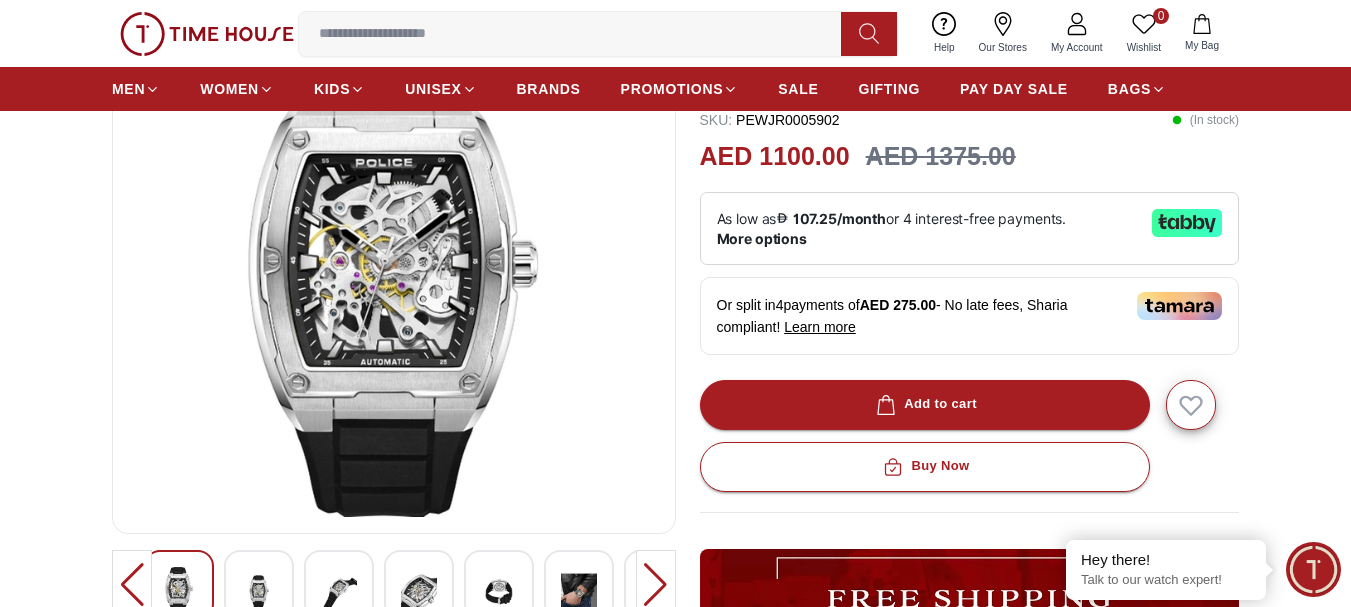 click at bounding box center (656, 585) 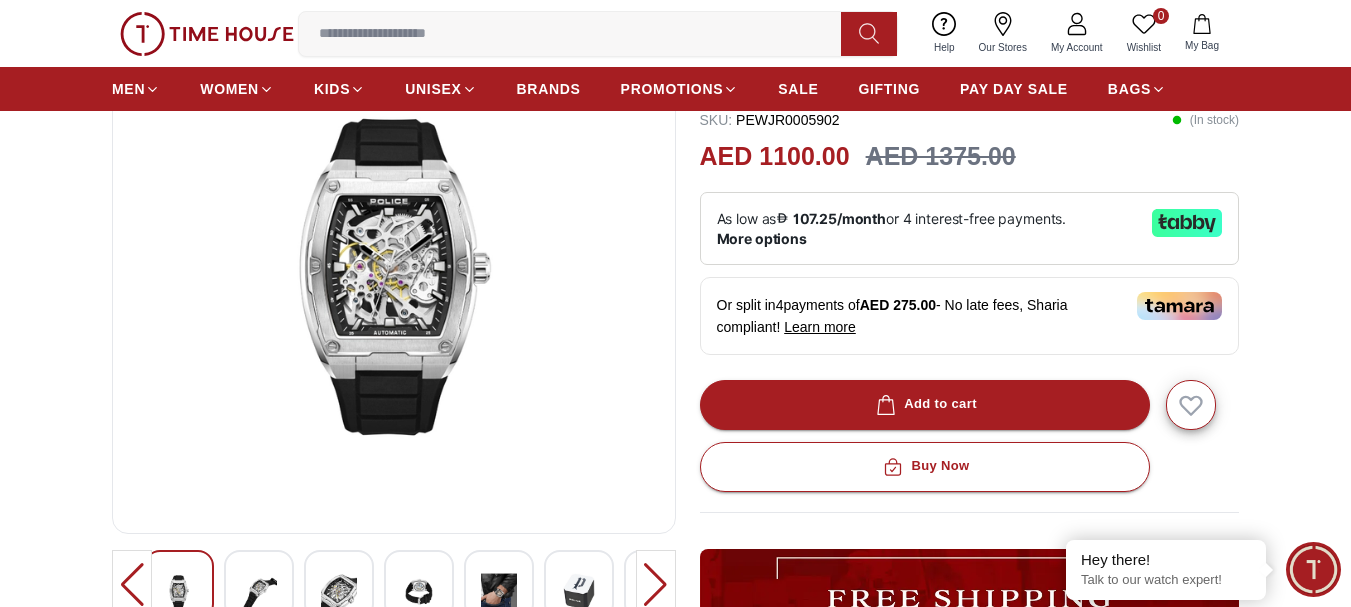 click at bounding box center (656, 585) 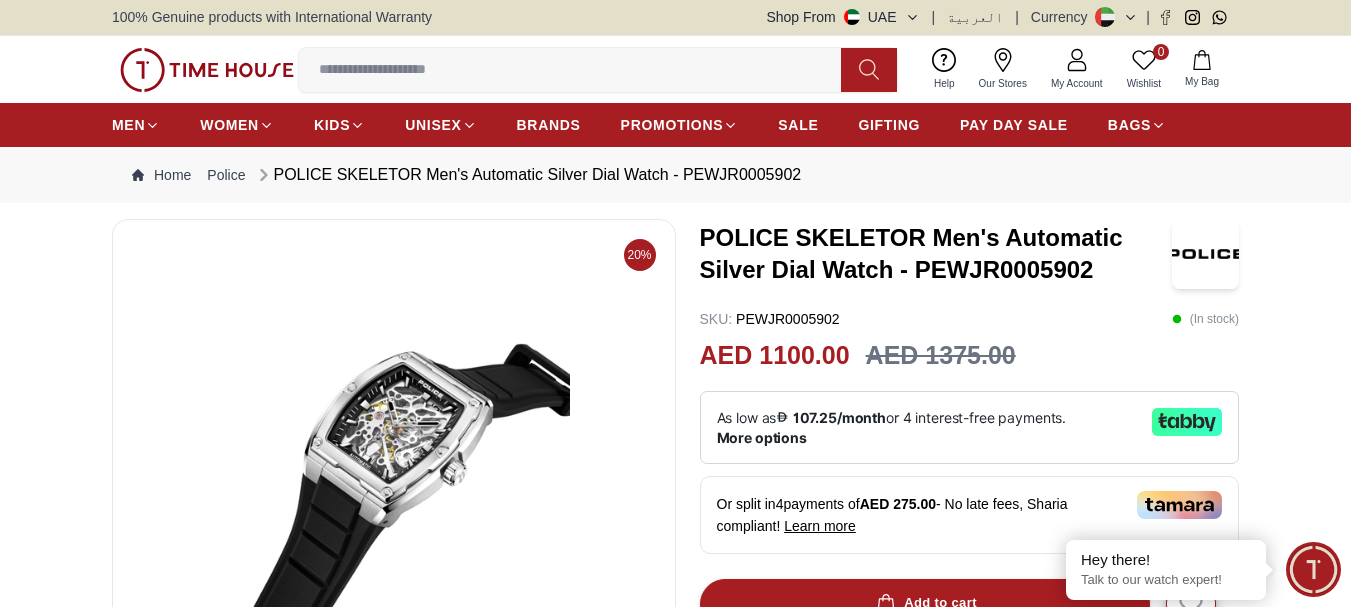 scroll, scrollTop: 0, scrollLeft: 0, axis: both 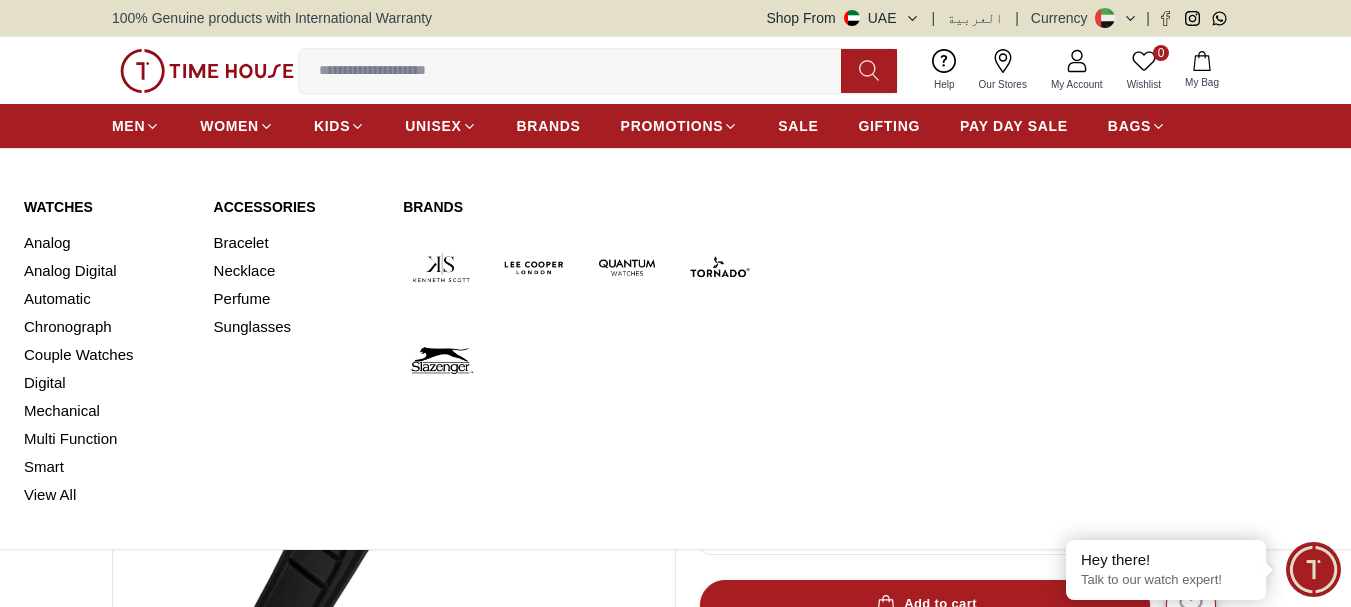 click at bounding box center (719, 267) 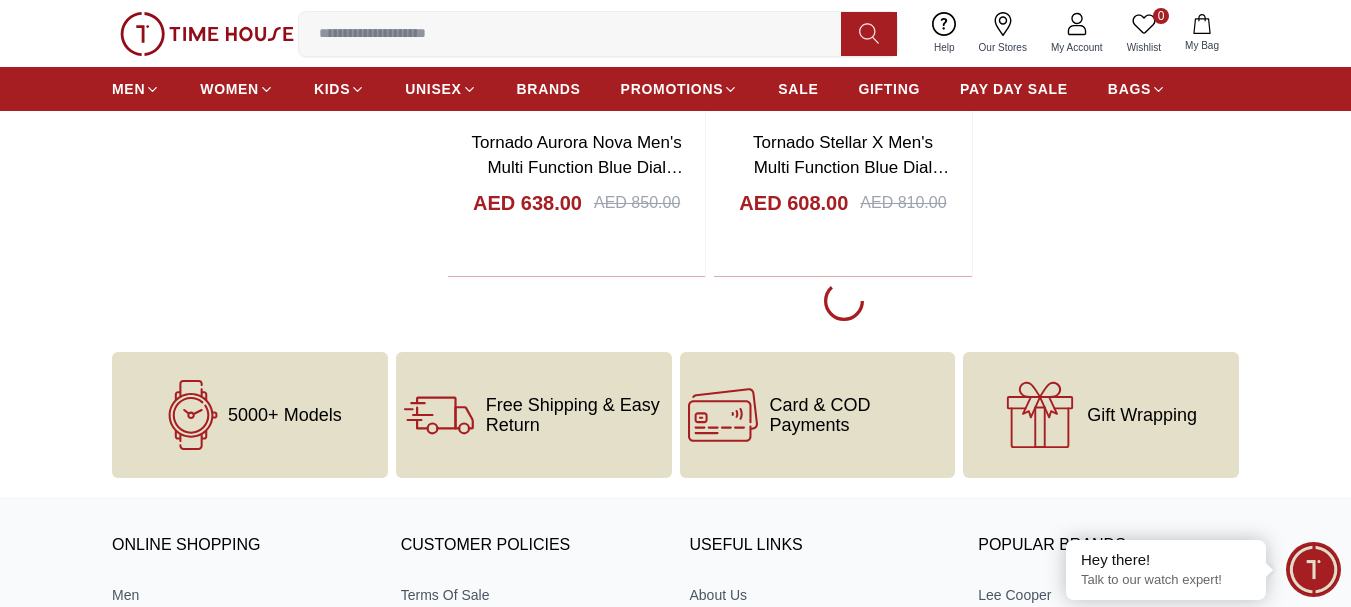 scroll, scrollTop: 4300, scrollLeft: 0, axis: vertical 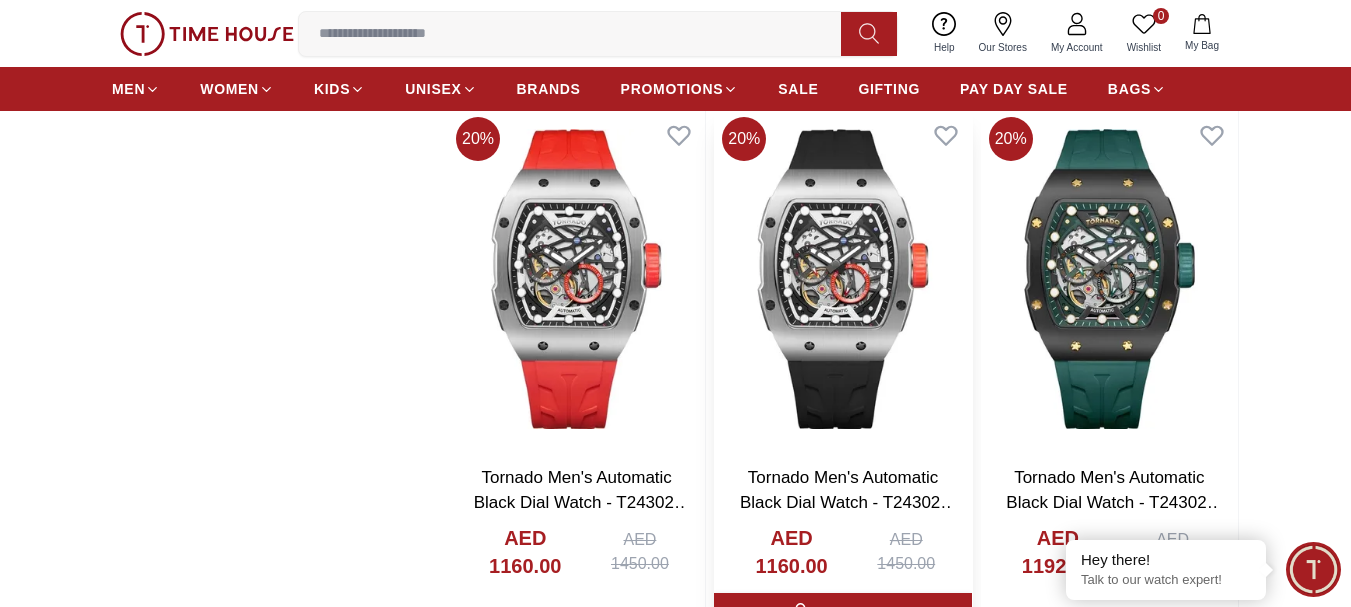 click at bounding box center [842, 279] 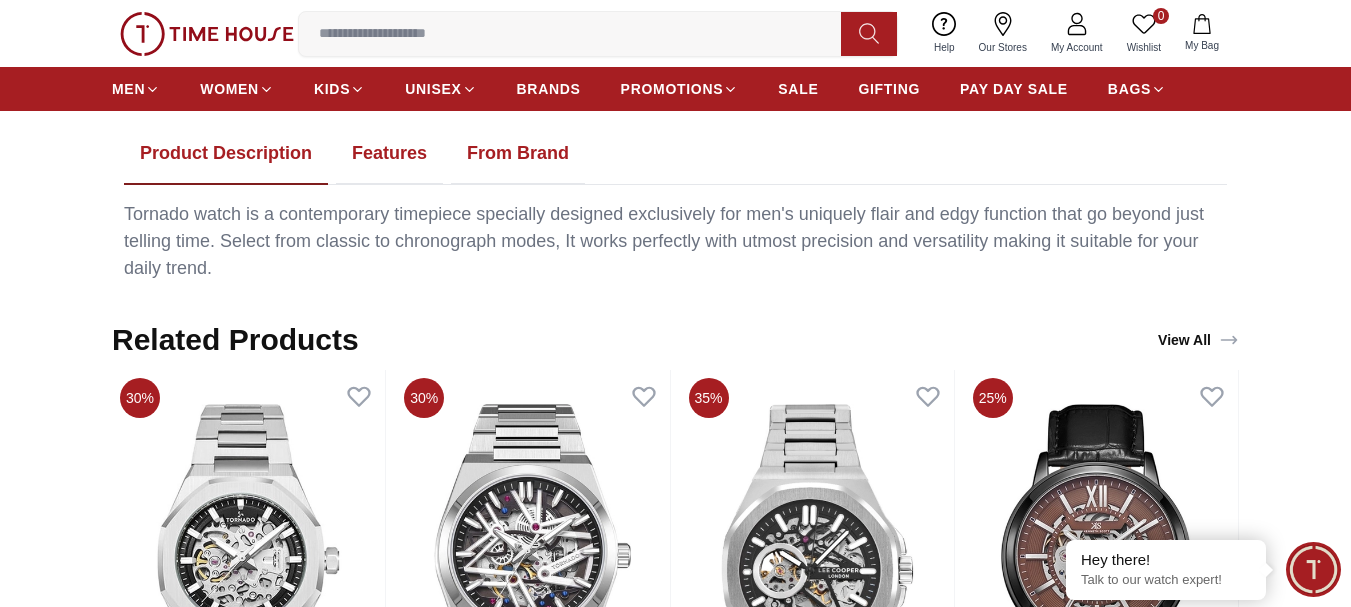 scroll, scrollTop: 1000, scrollLeft: 0, axis: vertical 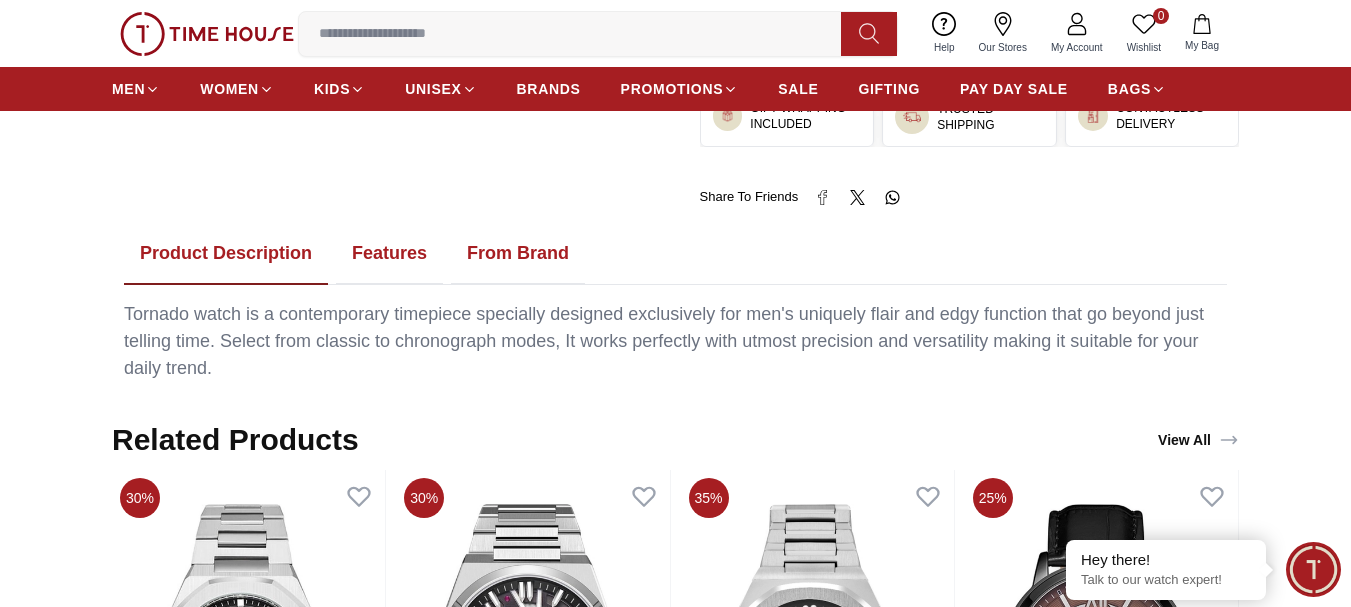 click on "Features" at bounding box center (389, 254) 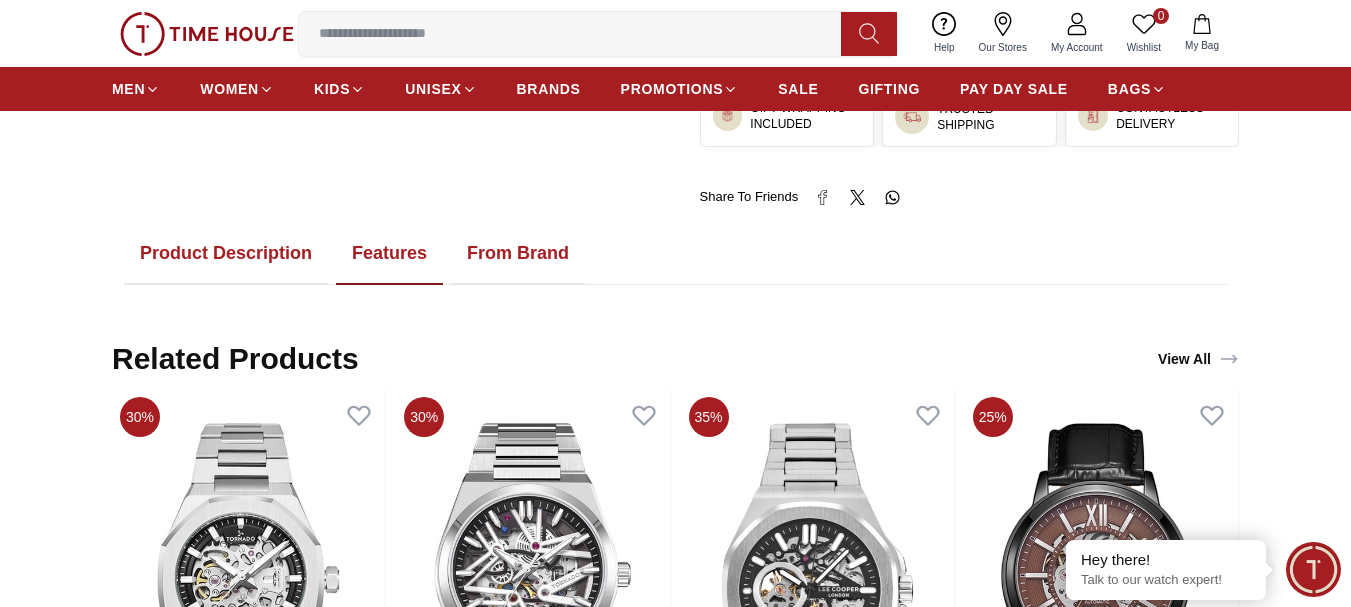 click on "From Brand" at bounding box center (518, 254) 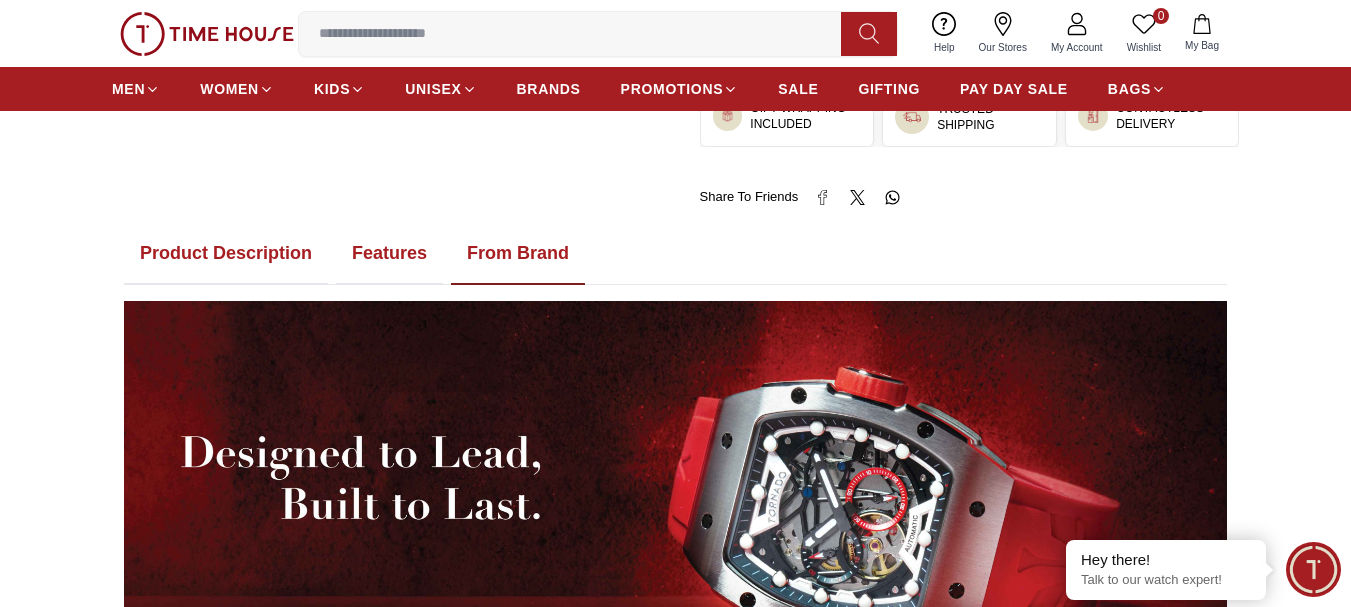 click on "Features" at bounding box center (389, 254) 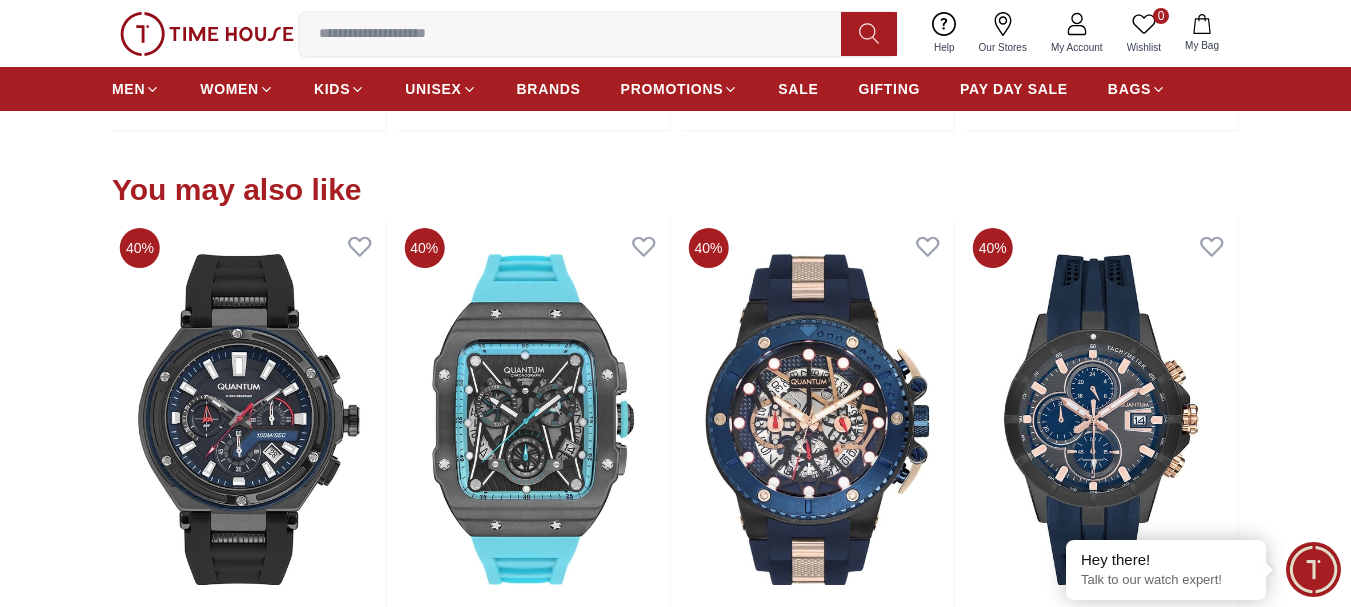 scroll, scrollTop: 2000, scrollLeft: 0, axis: vertical 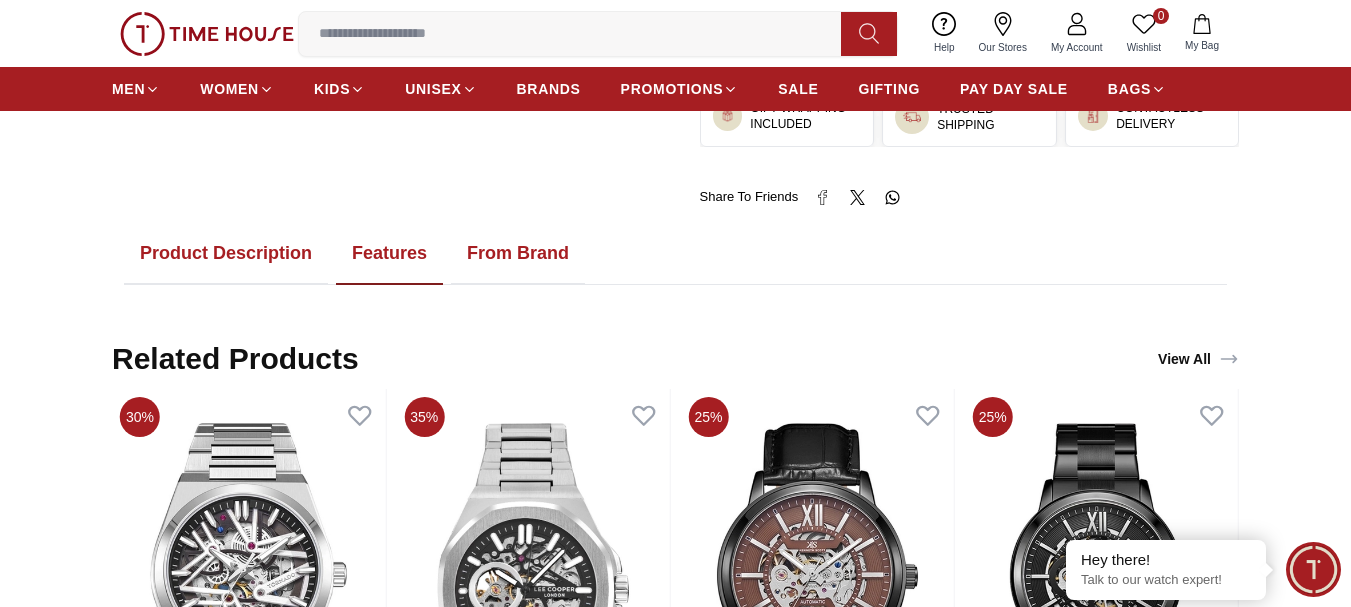 click on "Product Description" at bounding box center (226, 254) 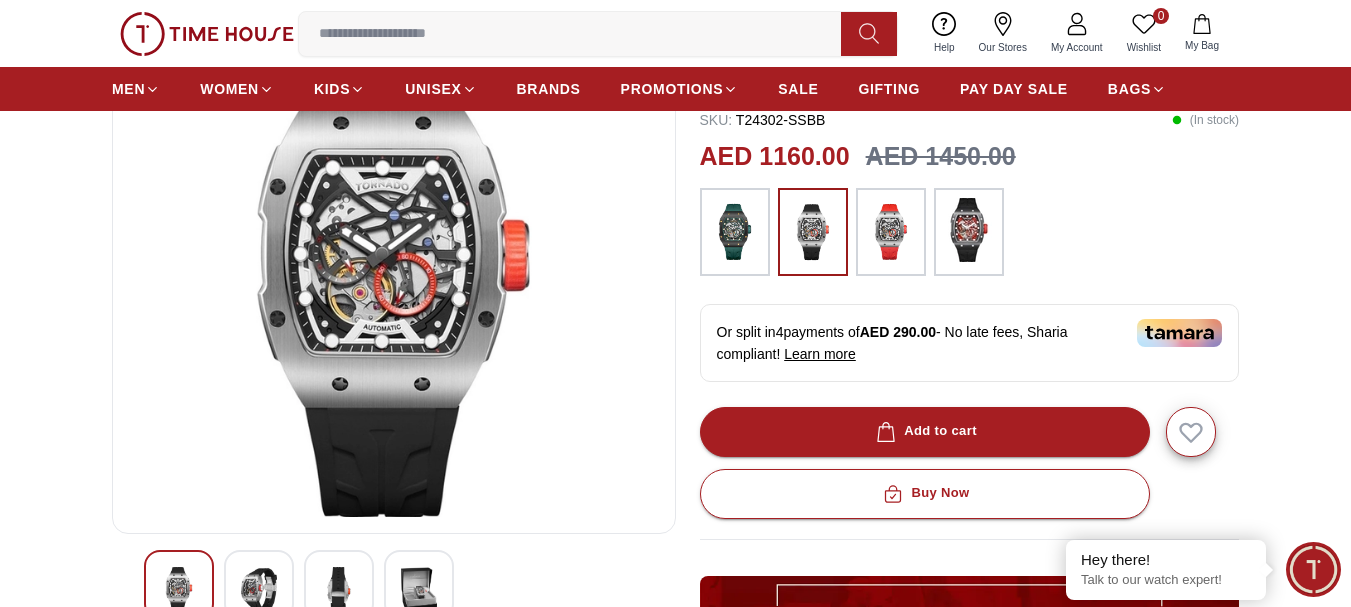 scroll, scrollTop: 100, scrollLeft: 0, axis: vertical 